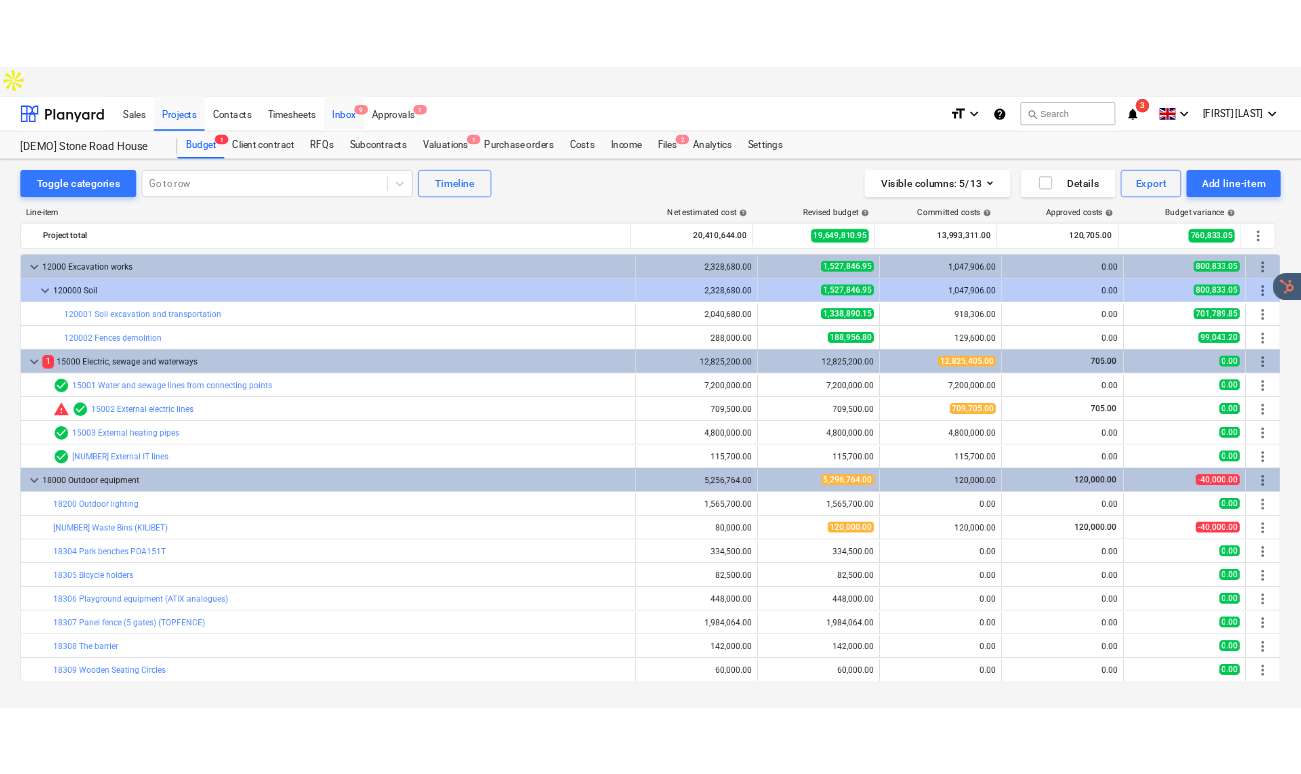 scroll, scrollTop: 0, scrollLeft: 0, axis: both 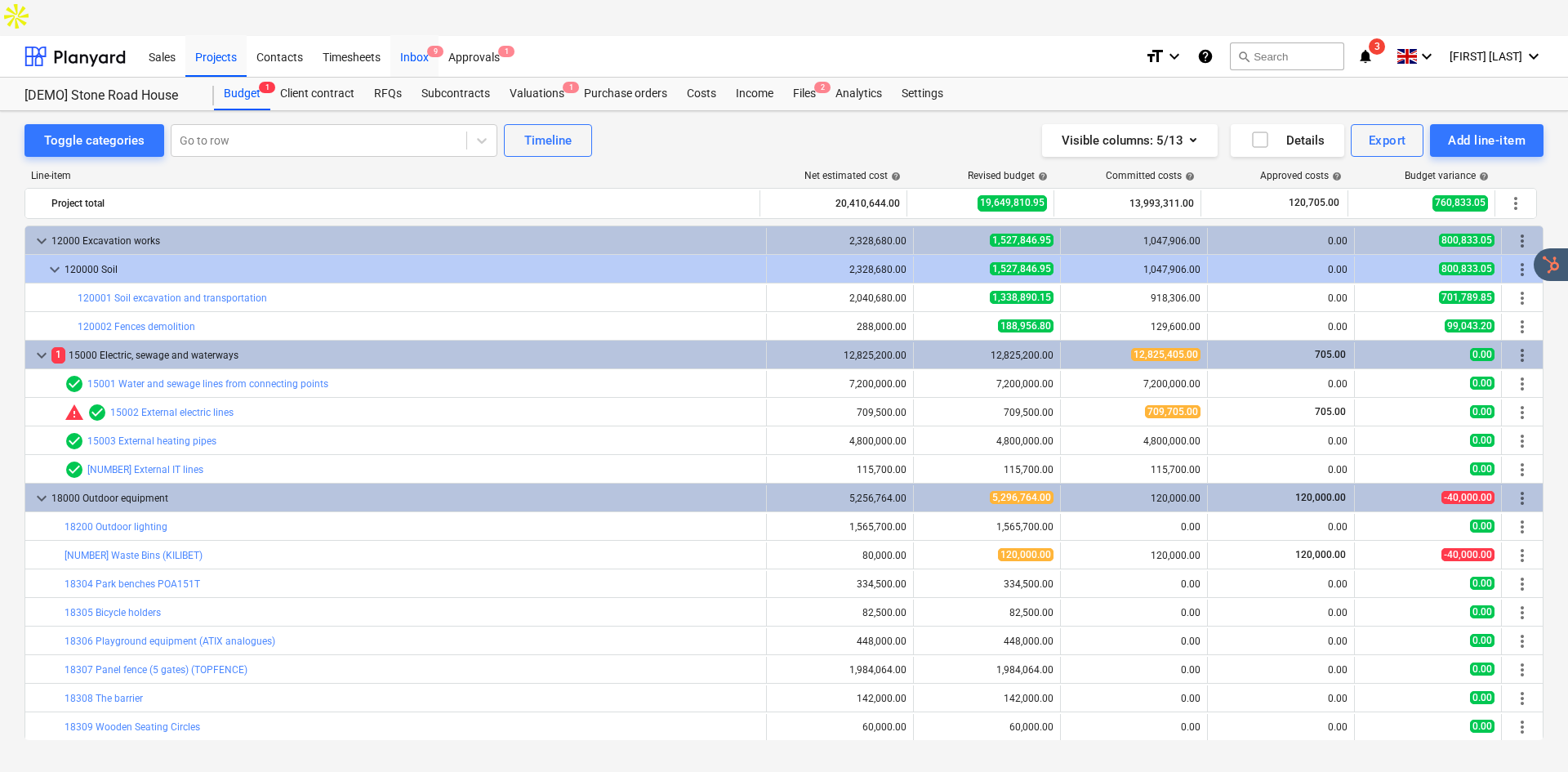 click on "Inbox 9" at bounding box center [414, 56] 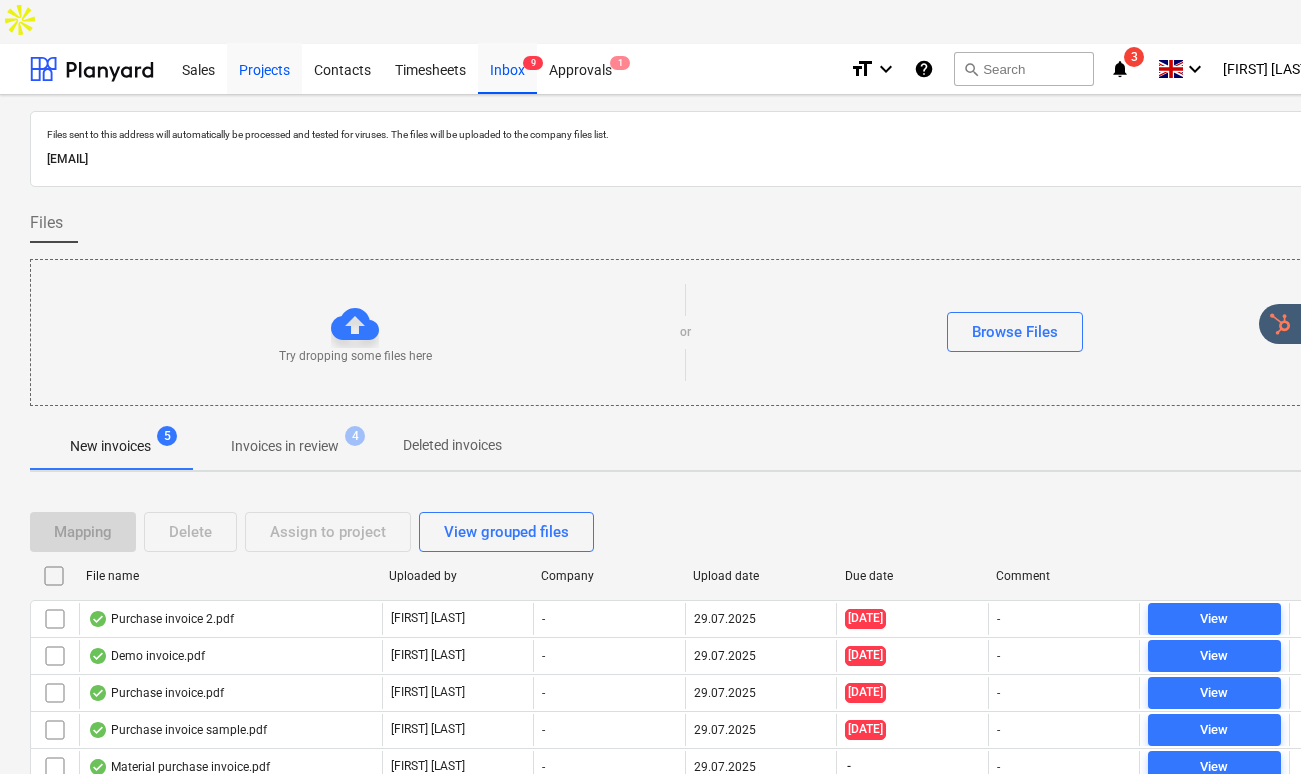 click on "Projects" at bounding box center (264, 68) 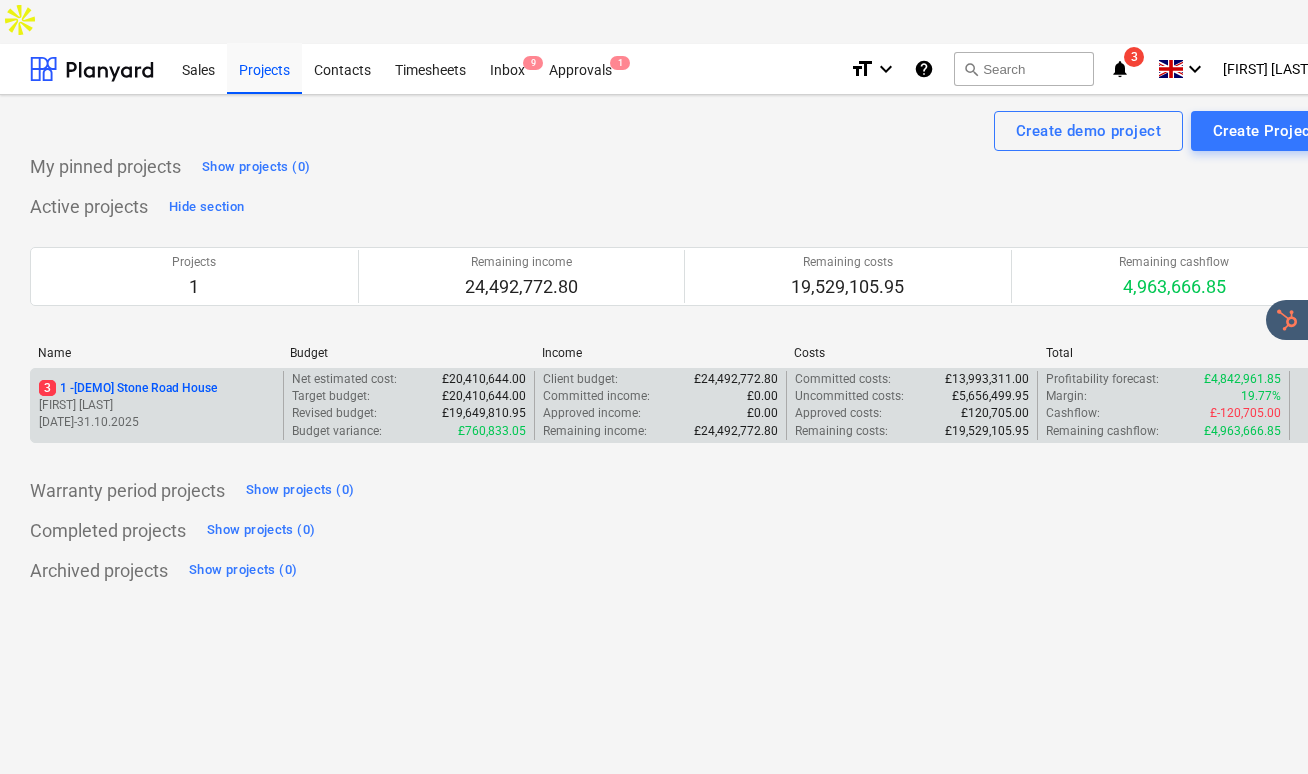 click on "Revised budget :" at bounding box center (334, 413) 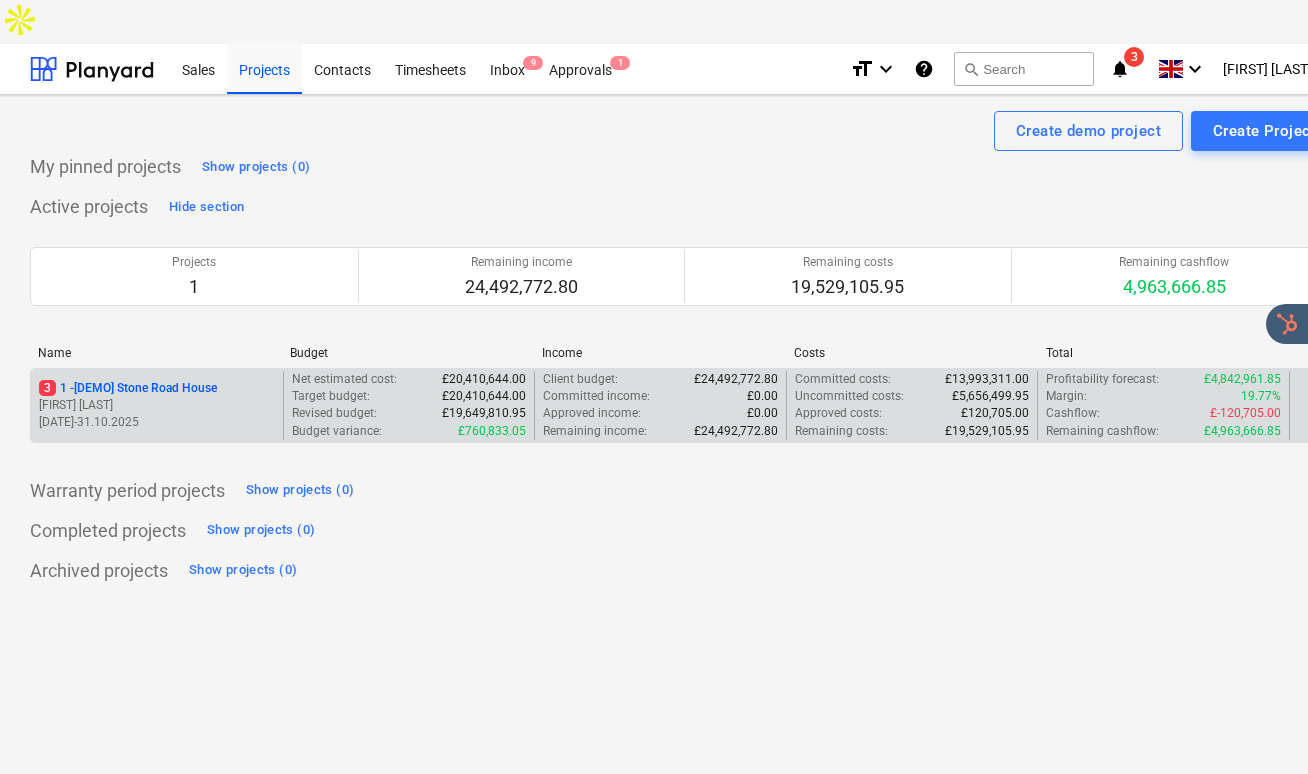 click on "3  1 -  [DEMO] Stone Road House A. Kuuse 01.07.2023  -  31.10.2025" at bounding box center [157, 405] 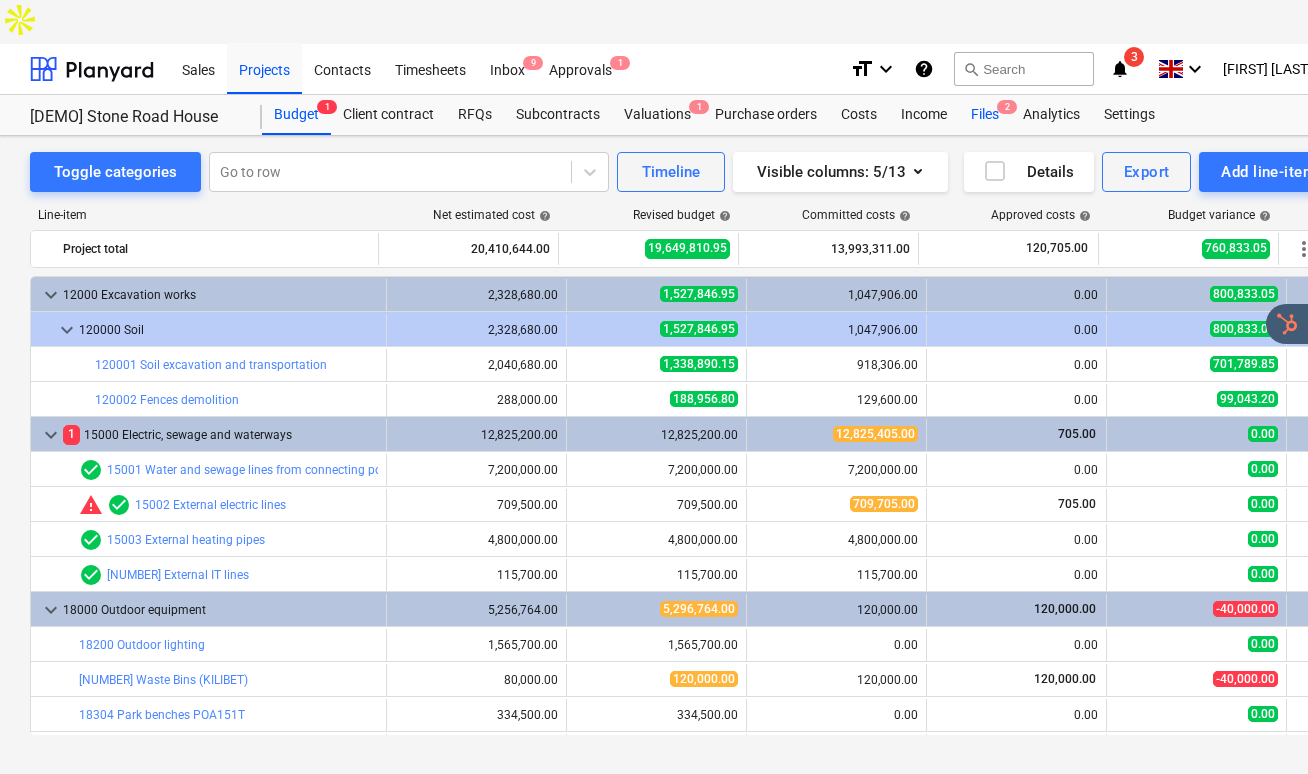 drag, startPoint x: 987, startPoint y: 63, endPoint x: 996, endPoint y: 88, distance: 26.57066 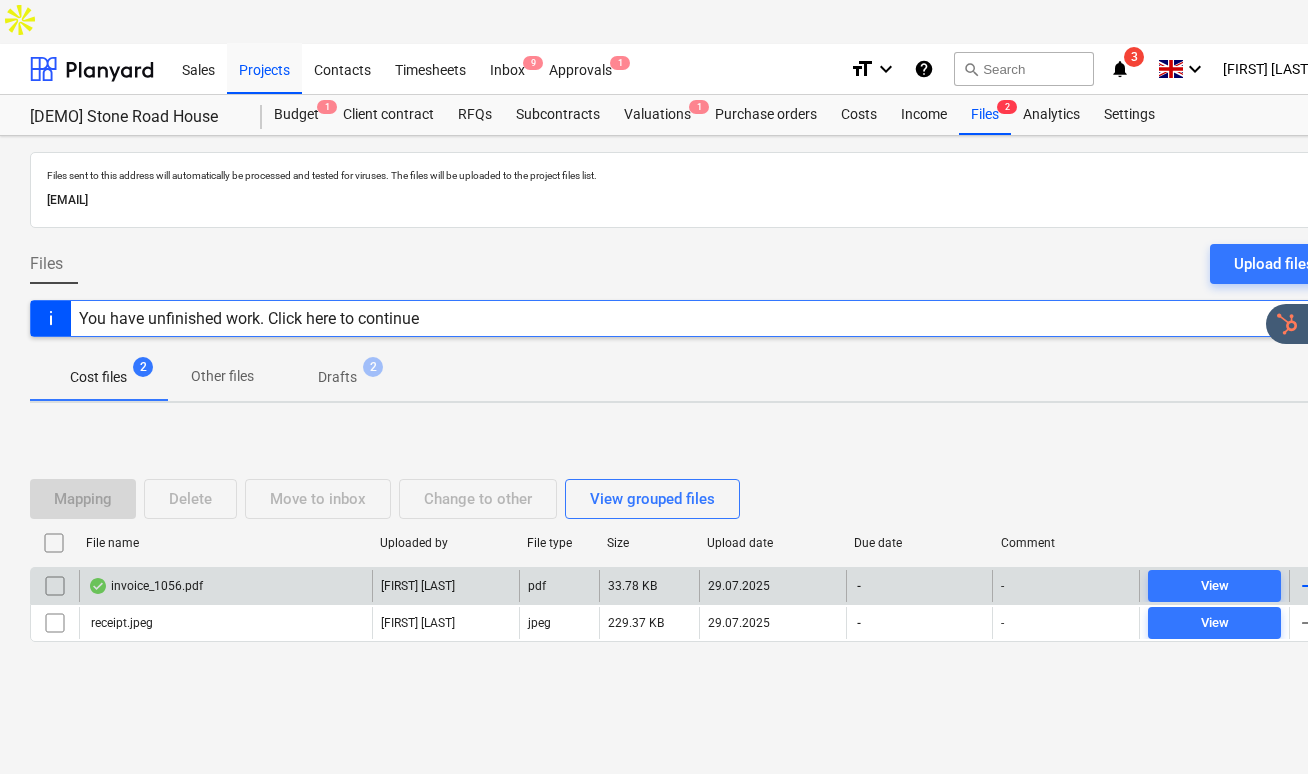 click on "[FILENAME].pdf" at bounding box center (225, 586) 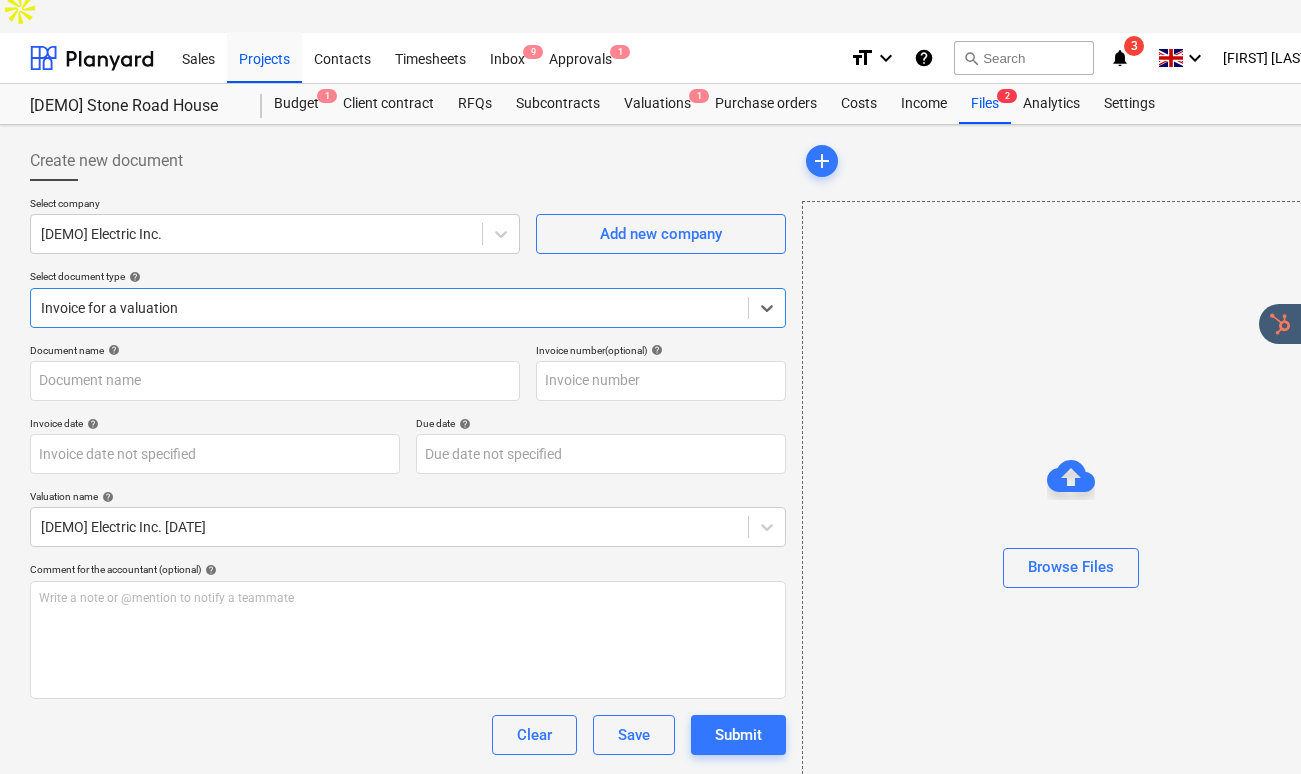 scroll, scrollTop: 0, scrollLeft: 0, axis: both 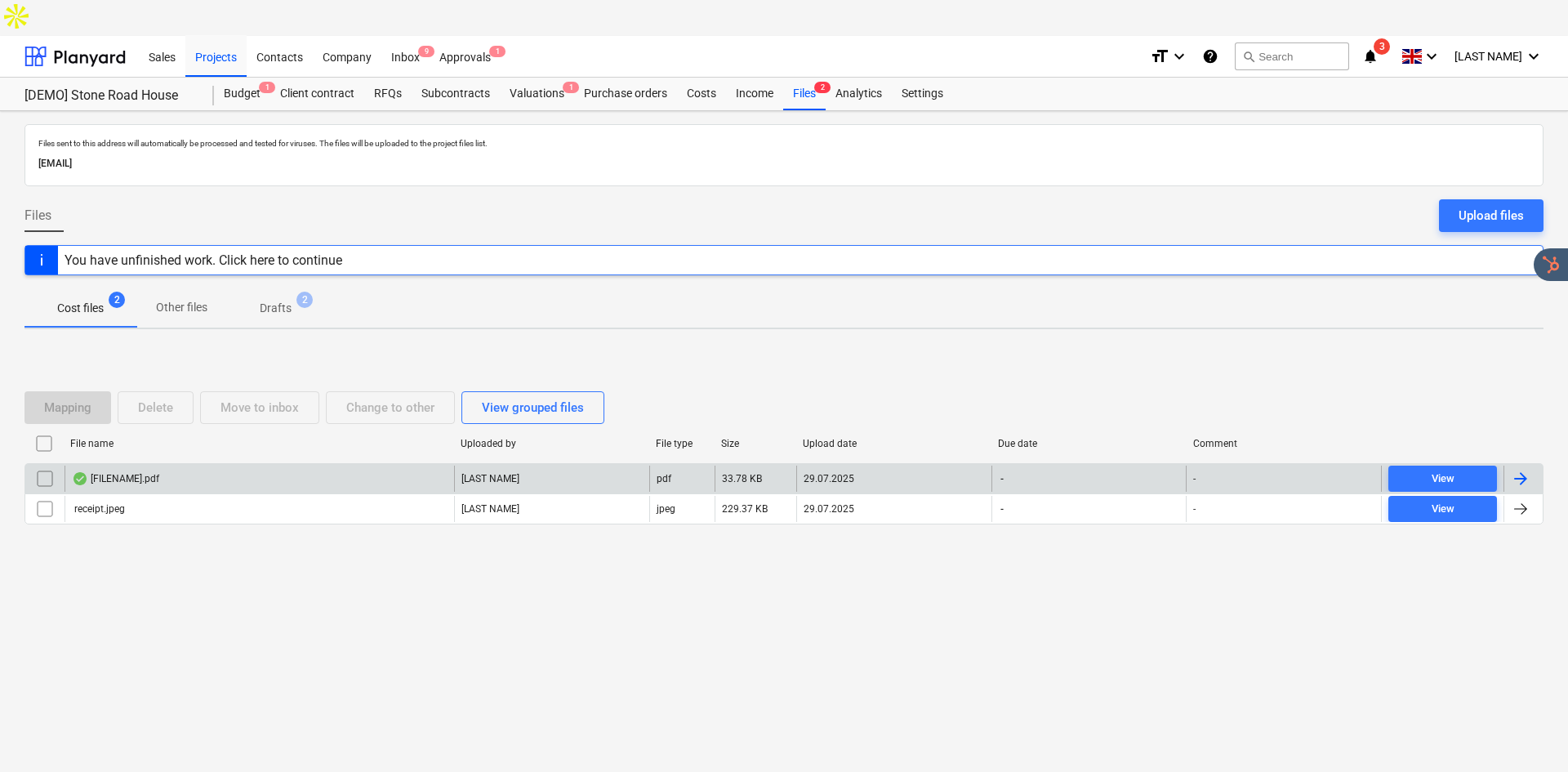 click on "[FILENAME].pdf" at bounding box center (115, 479) 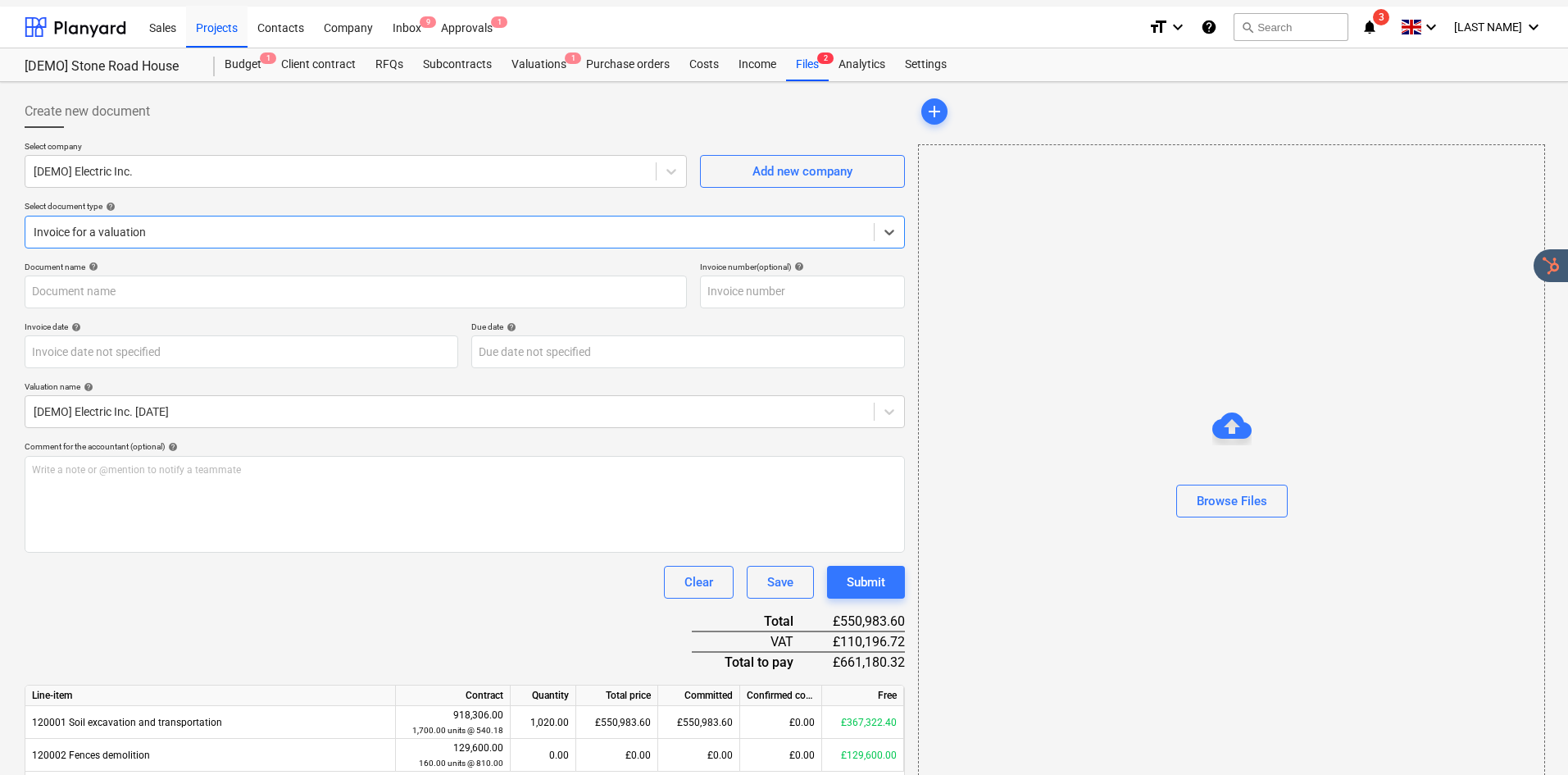 scroll, scrollTop: 57, scrollLeft: 0, axis: vertical 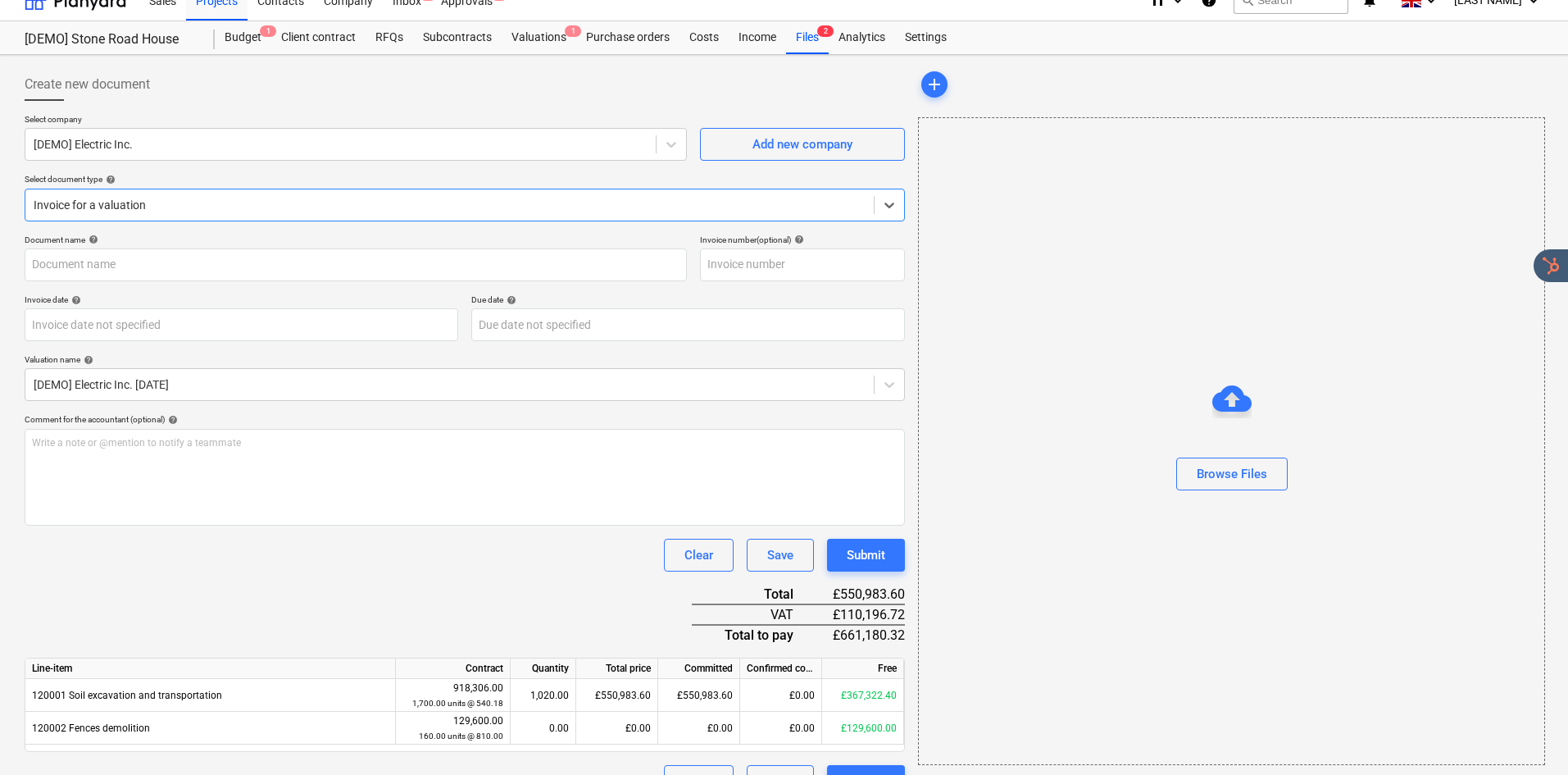 click at bounding box center [1231, 444] 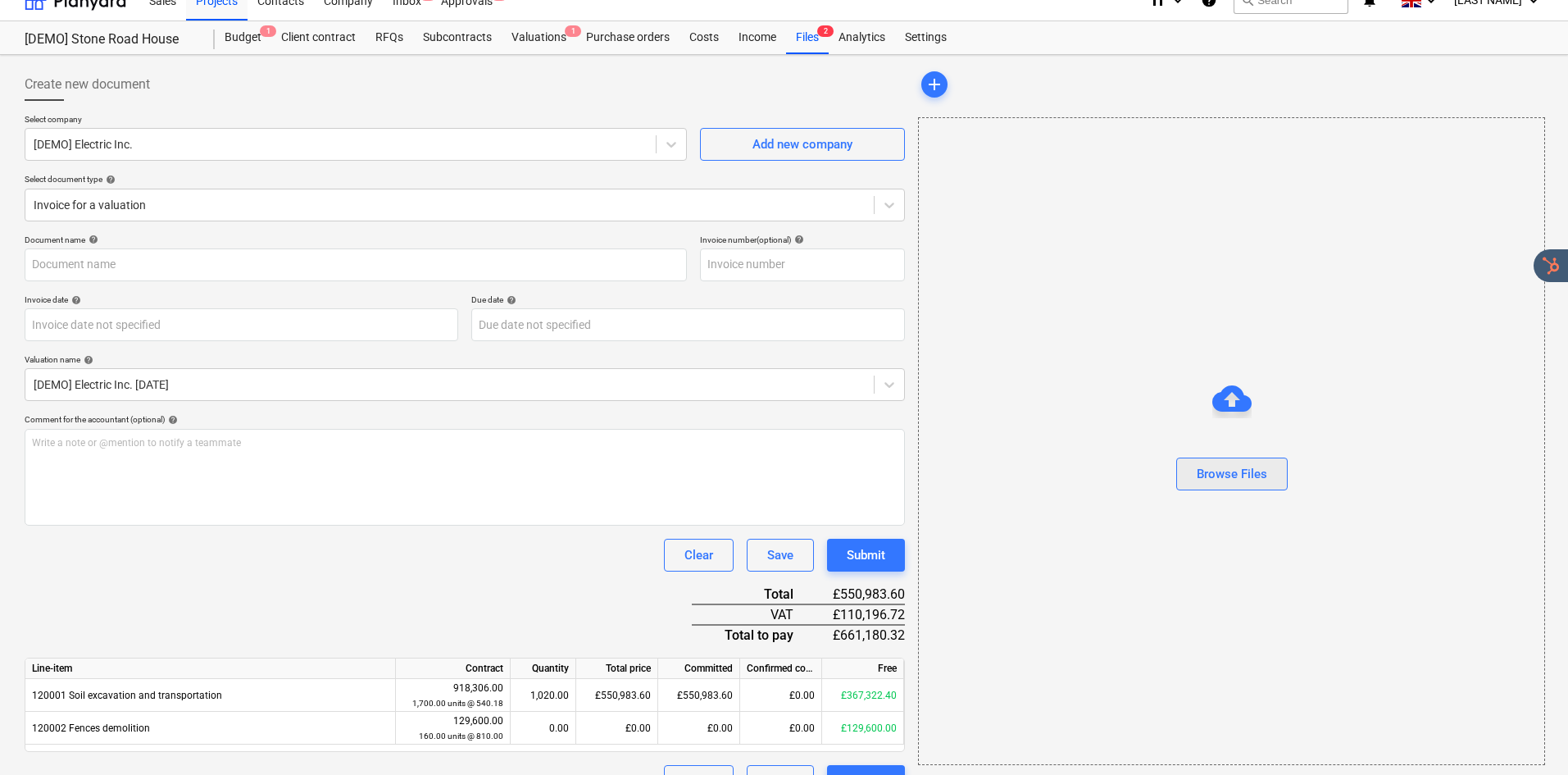 click on "Browse Files" at bounding box center [1232, 474] 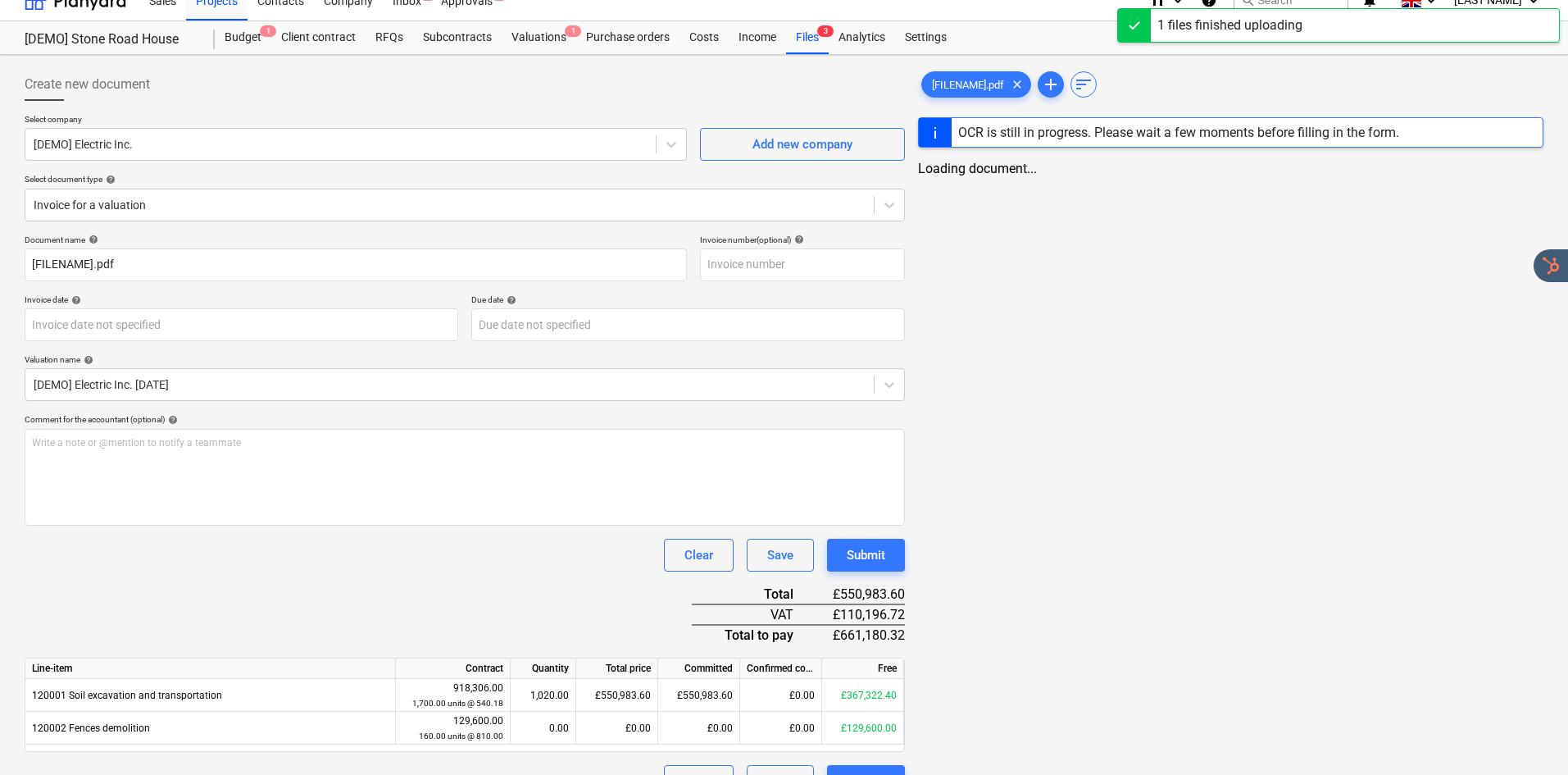 type on "[FILENAME].pdf" 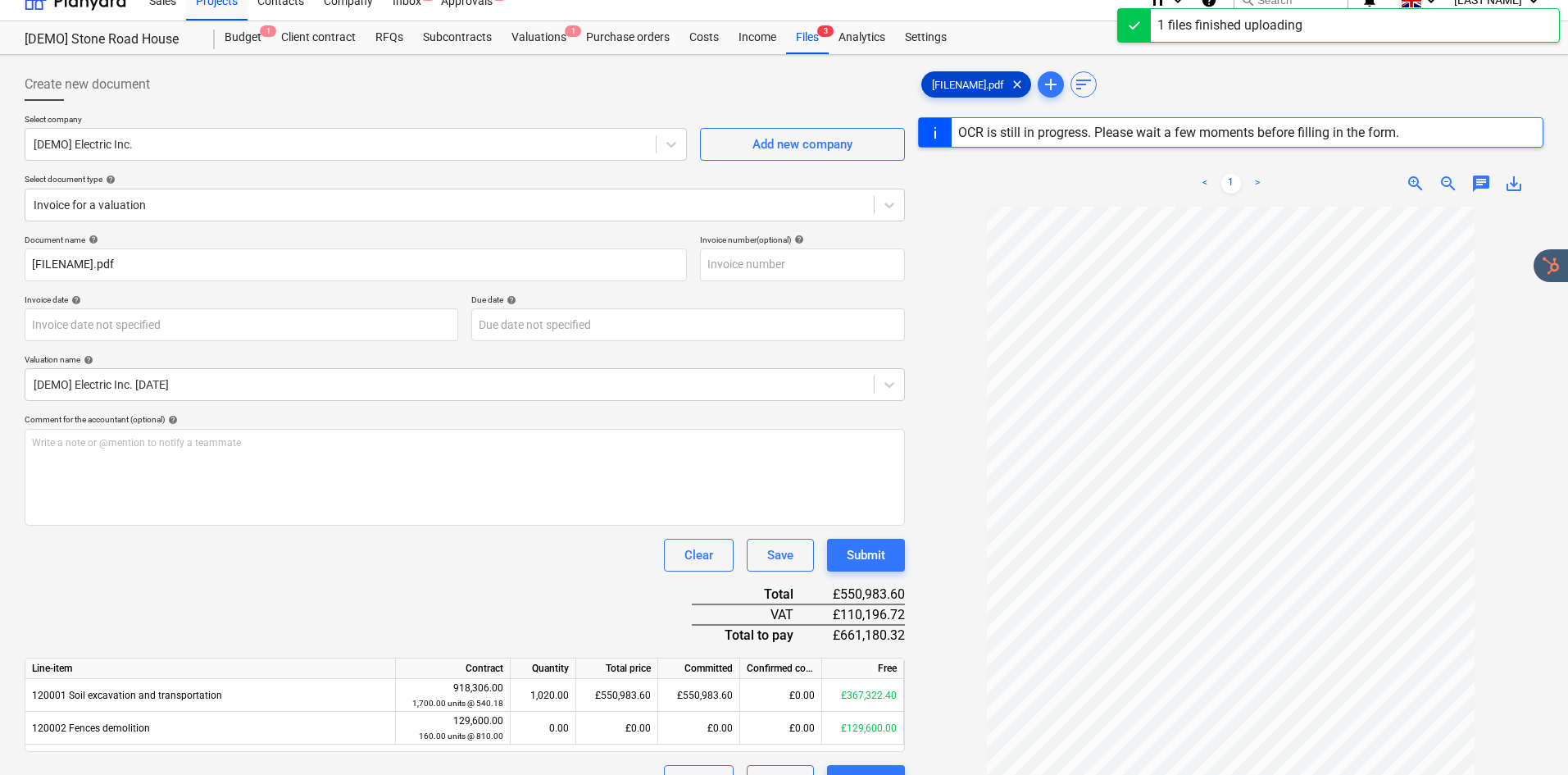 drag, startPoint x: 1013, startPoint y: 44, endPoint x: 1020, endPoint y: 69, distance: 25.96151 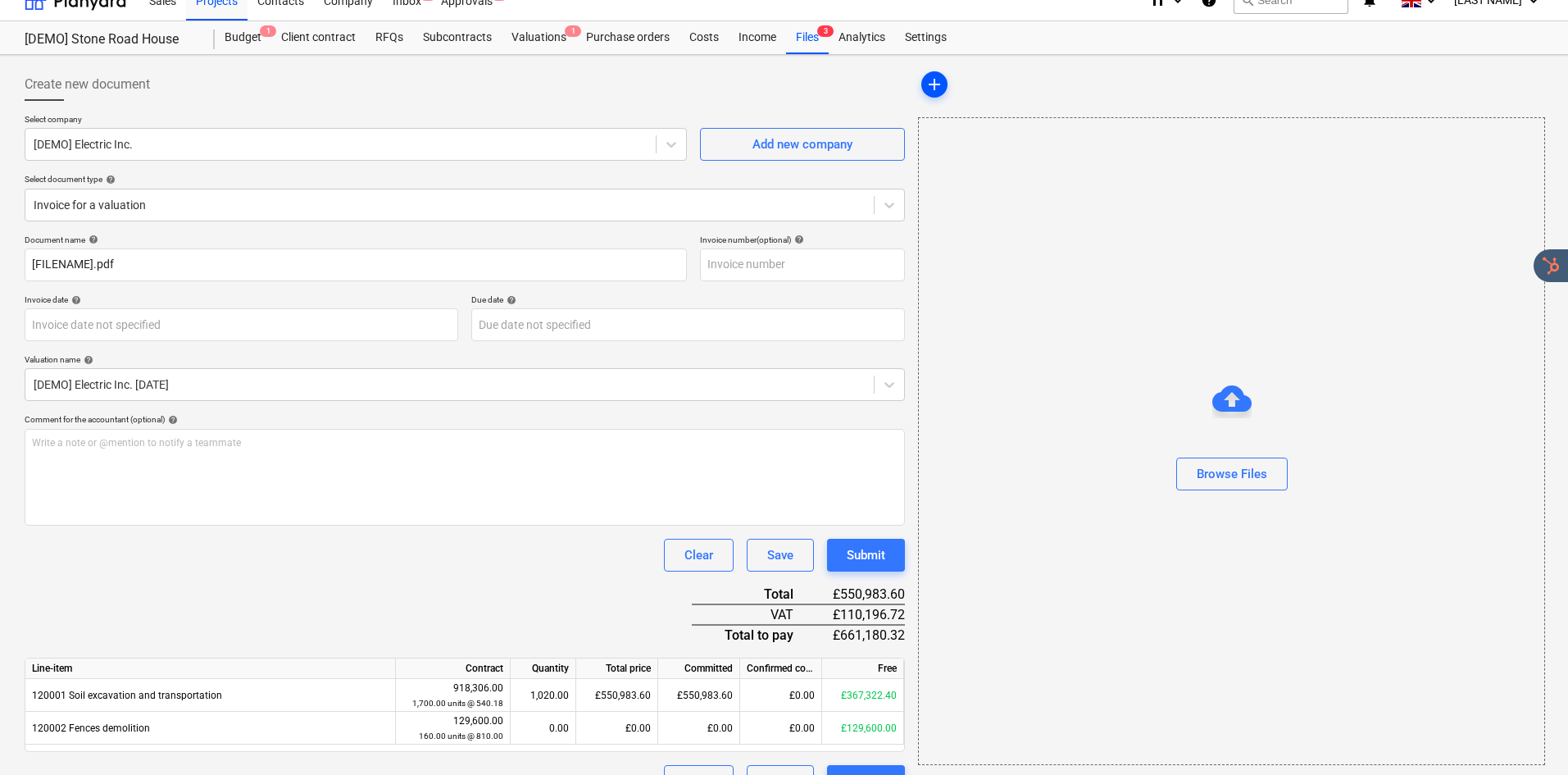 click on "add" at bounding box center [934, 84] 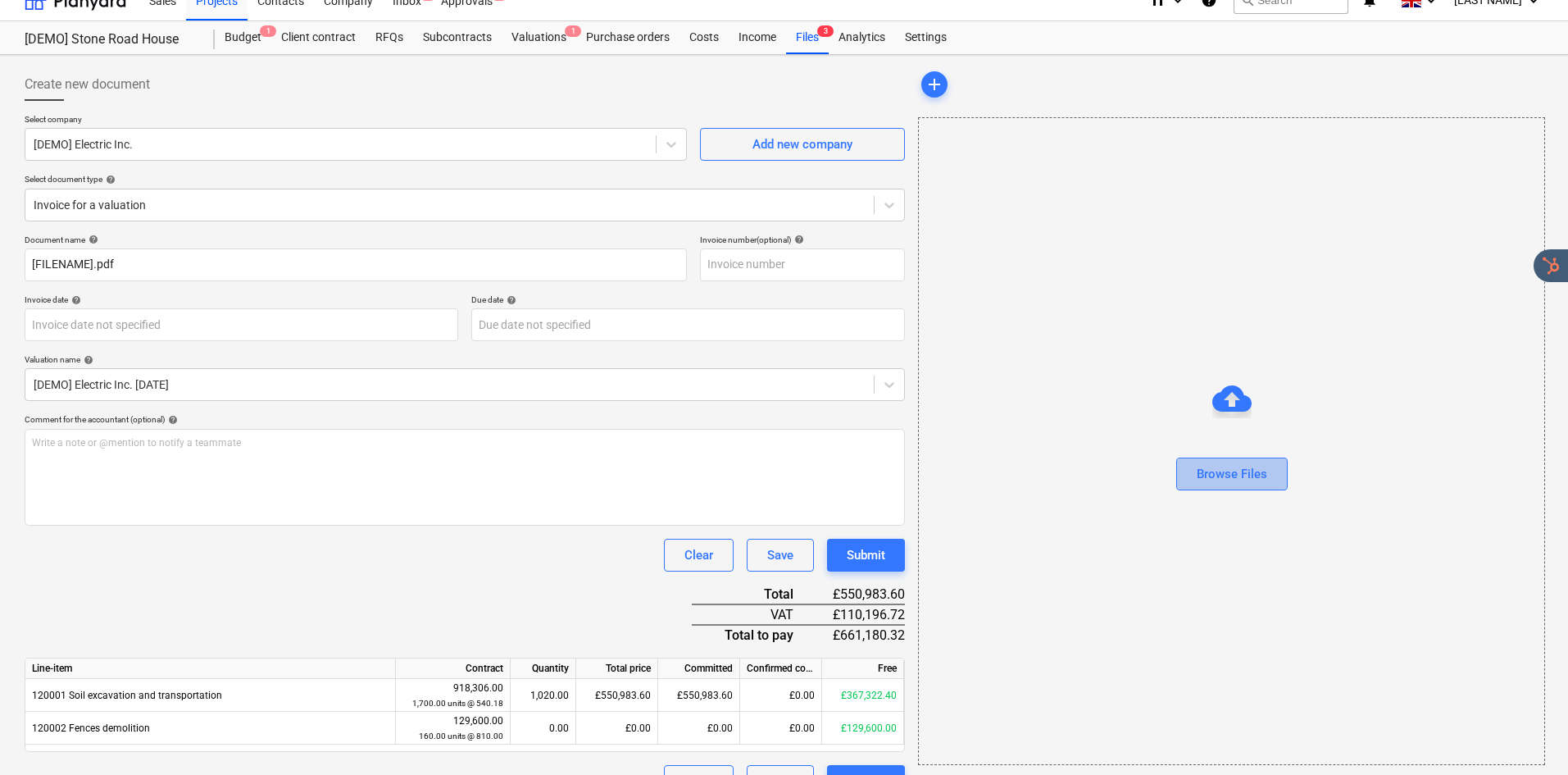 click on "Browse Files" at bounding box center (1232, 474) 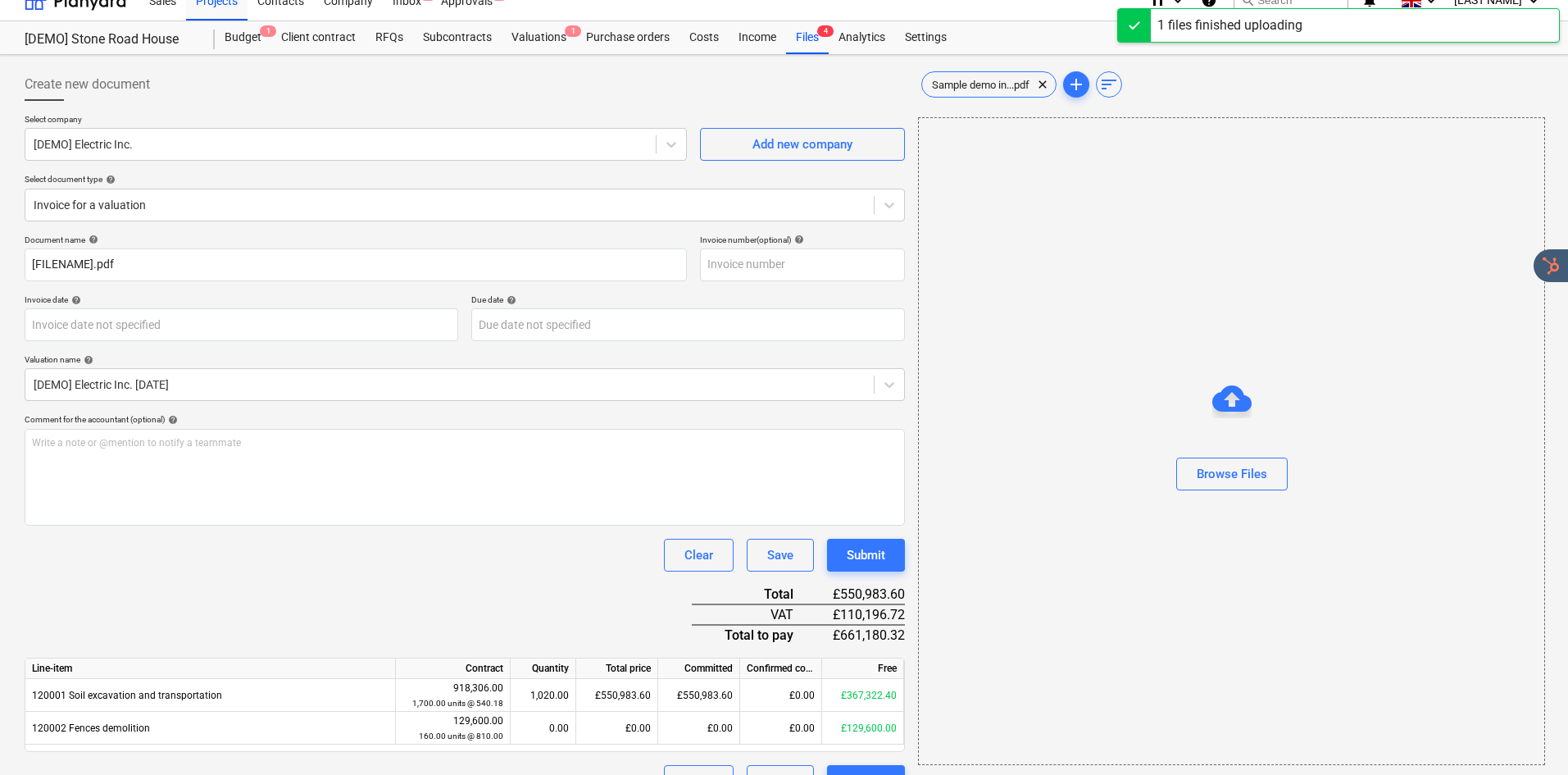 click on "Browse Files" at bounding box center [1231, 441] 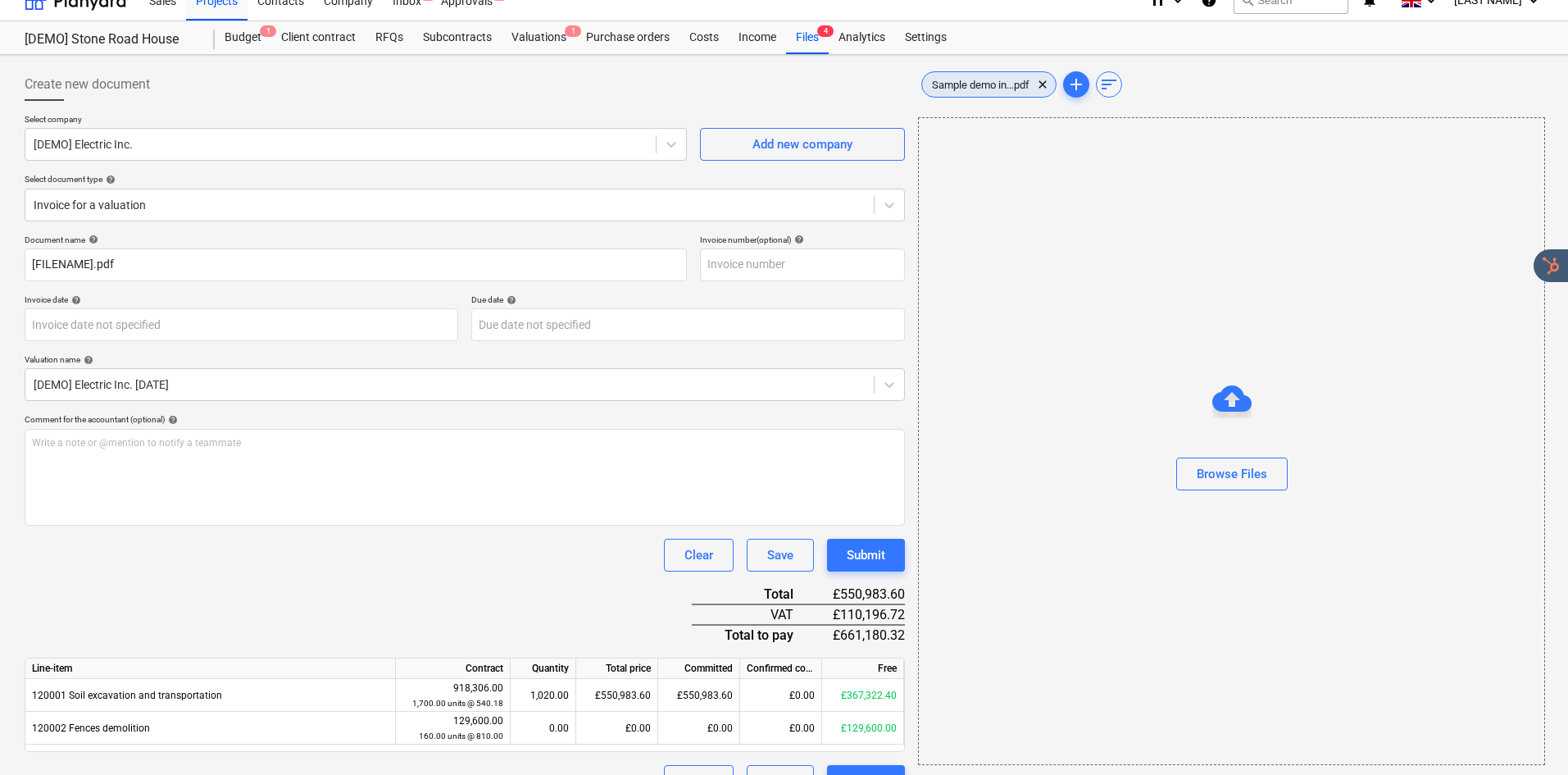 click on "Sample demo in...pdf clear" at bounding box center [989, 84] 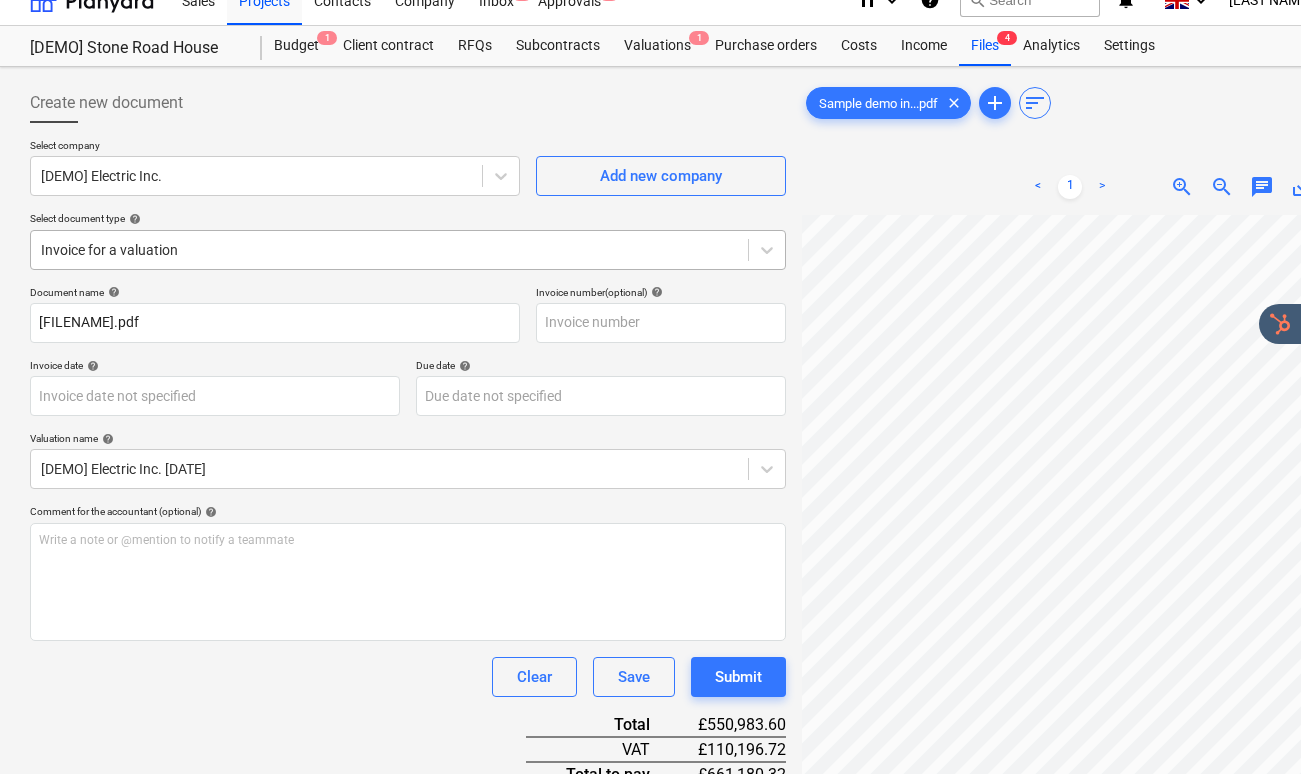 click at bounding box center (389, 250) 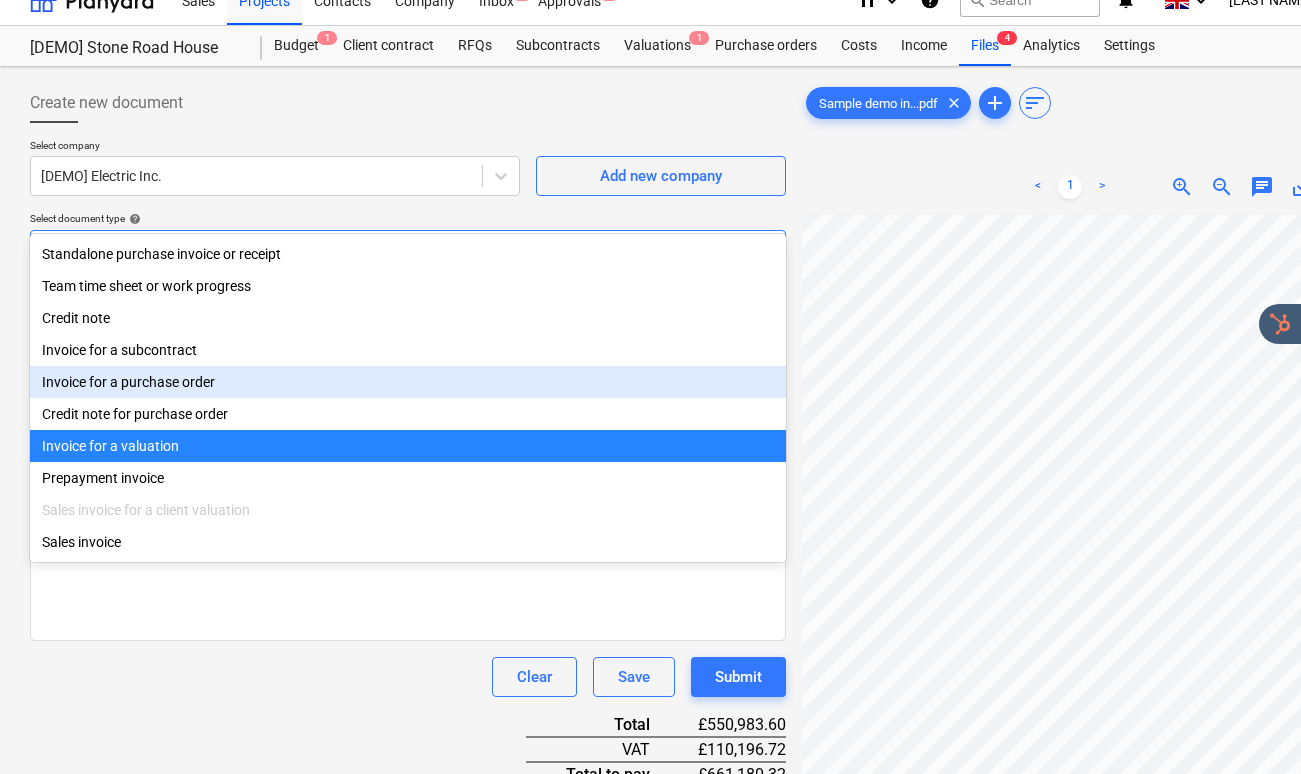 drag, startPoint x: 280, startPoint y: 262, endPoint x: 255, endPoint y: 378, distance: 118.66339 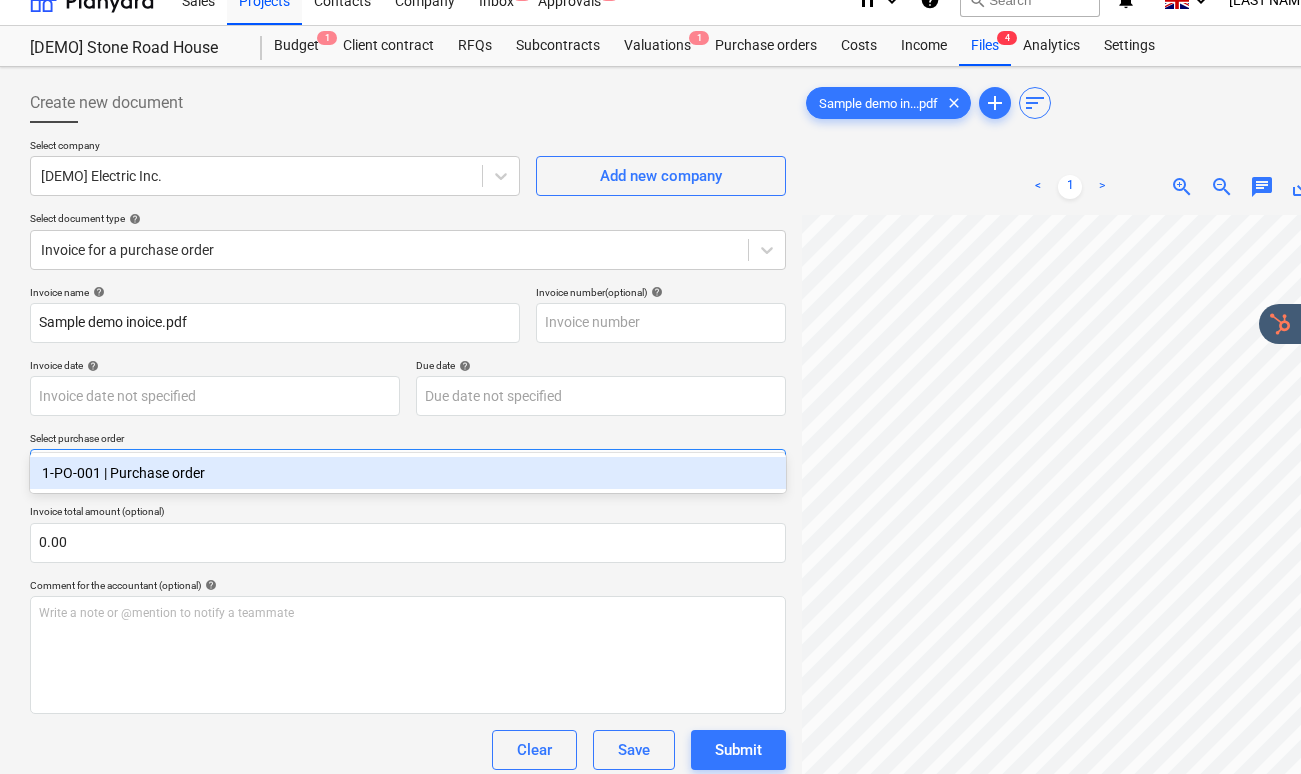 click at bounding box center (389, 469) 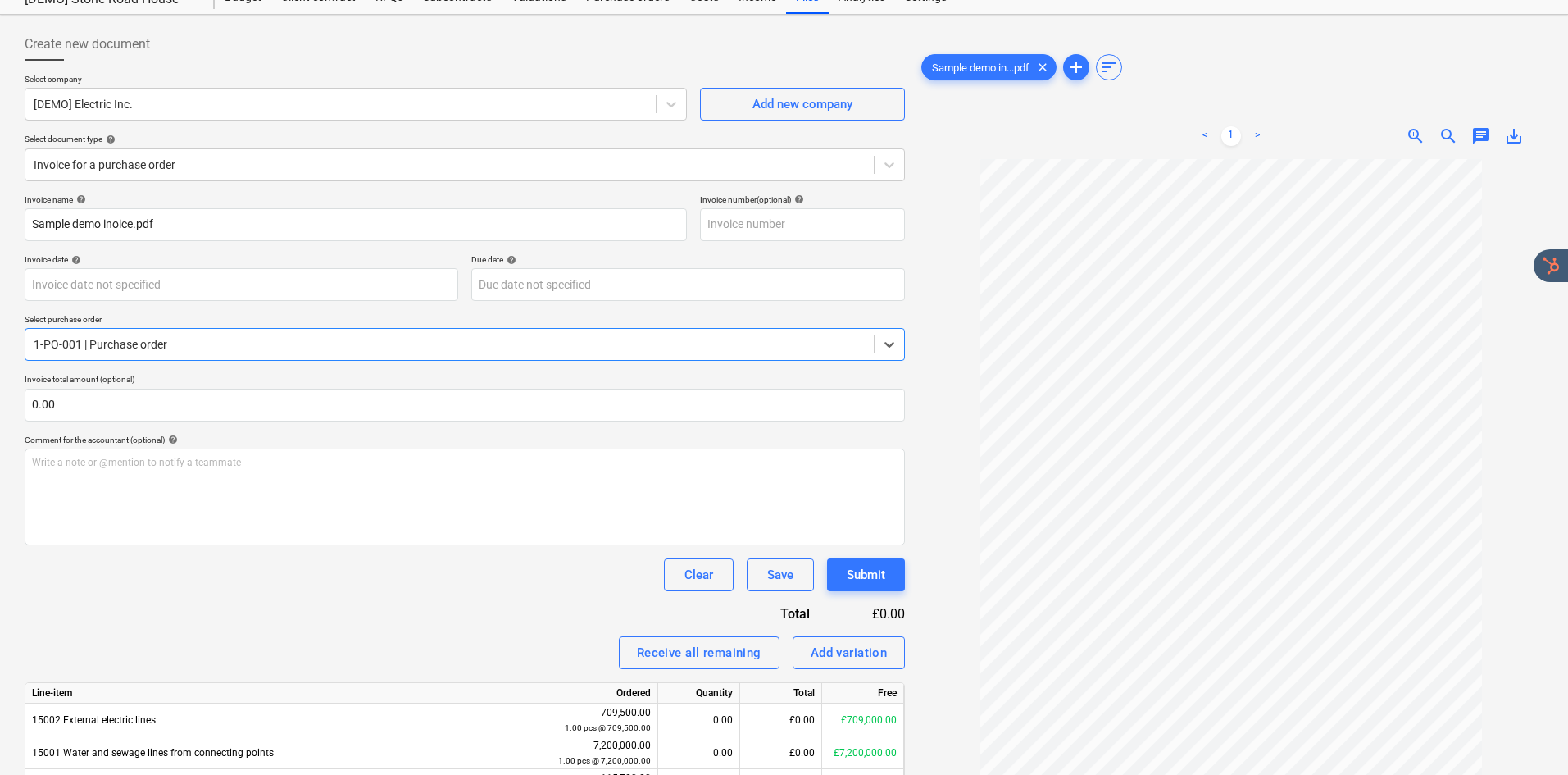 scroll, scrollTop: 78, scrollLeft: 0, axis: vertical 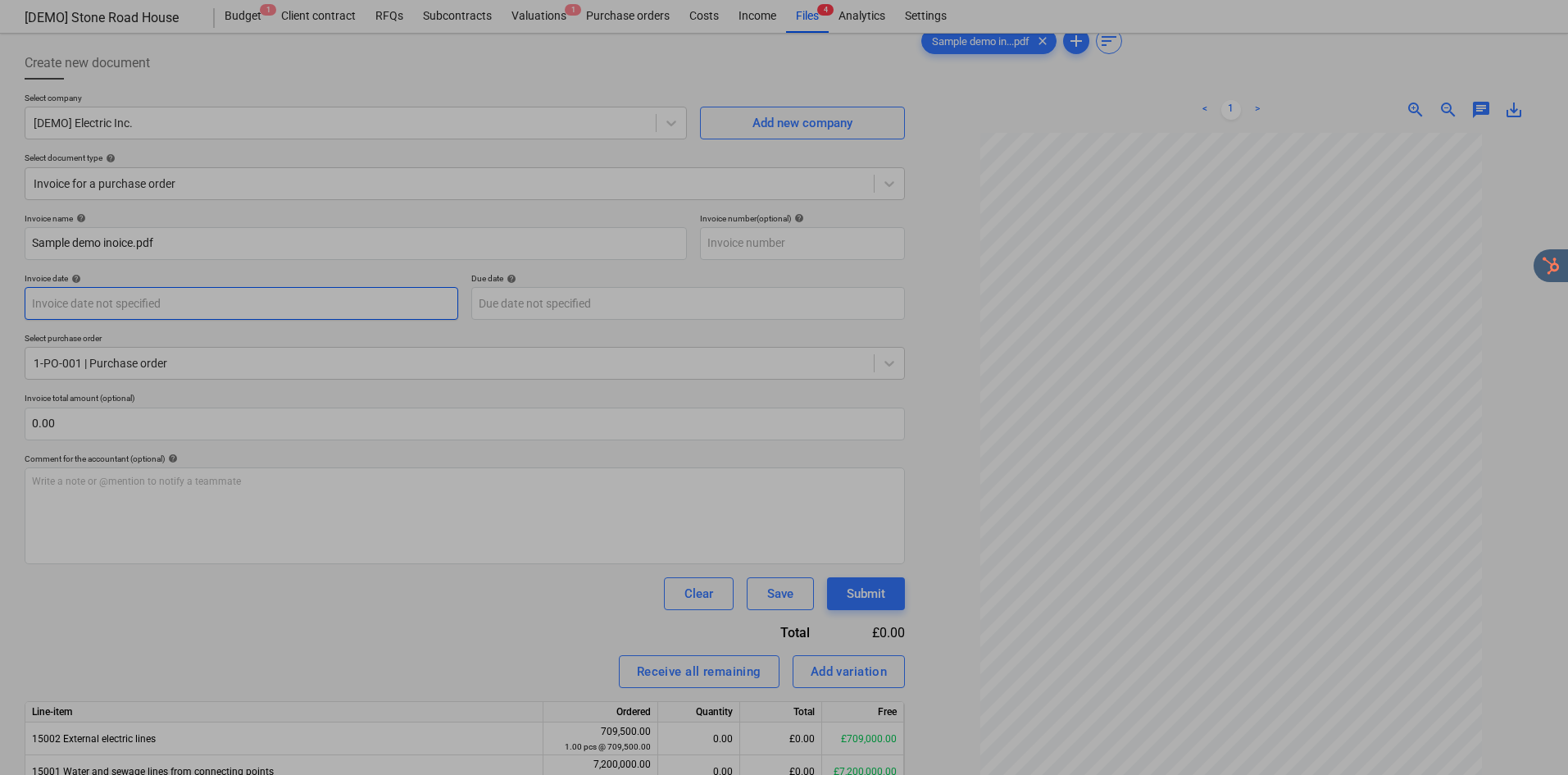 click on "Sales Projects Contacts Company Inbox 9+ Approvals 1 format_size keyboard_arrow_down help search Search notifications 3 keyboard_arrow_down [LAST NAME] keyboard_arrow_down [DEMO] Electric Inc.   Add new company Select document type help Invoice for a purchase order Invoice name help Sample demo inoice.pdf Invoice number  (optional) help Invoice date help Press the down arrow key to interact with the calendar and
select a date. Press the question mark key to get the keyboard shortcuts for changing dates. Due date help Press the down arrow key to interact with the calendar and
select a date. Press the question mark key to get the keyboard shortcuts for changing dates. Select purchase order 1-PO-001 | Purchase order Invoice total amount (optional) 0.00 Comment for the accountant (optional) help ﻿ Clear Save Submit Total £0.00 Ordered" at bounding box center (784, 327) 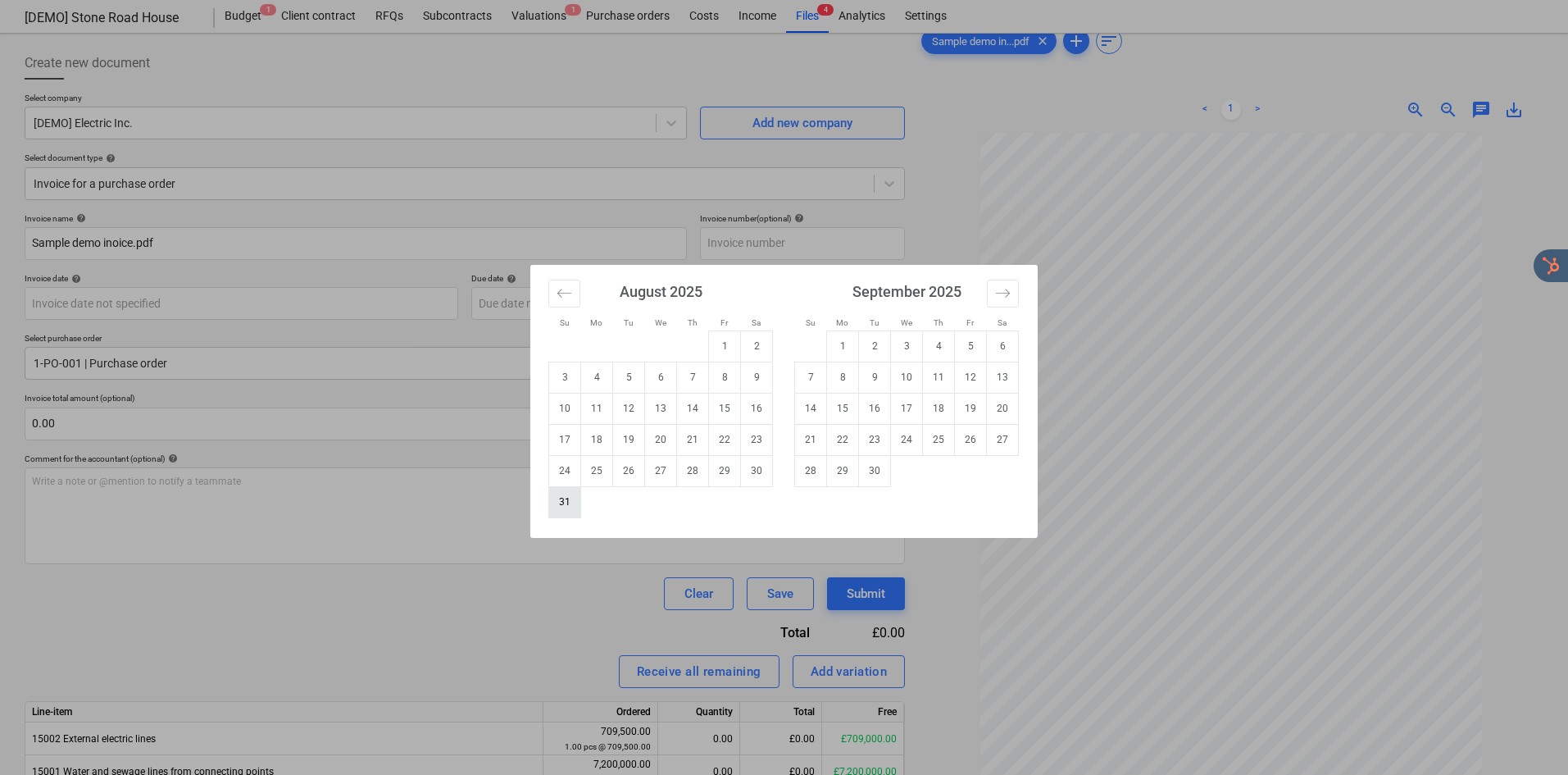 click on "31" at bounding box center (565, 502) 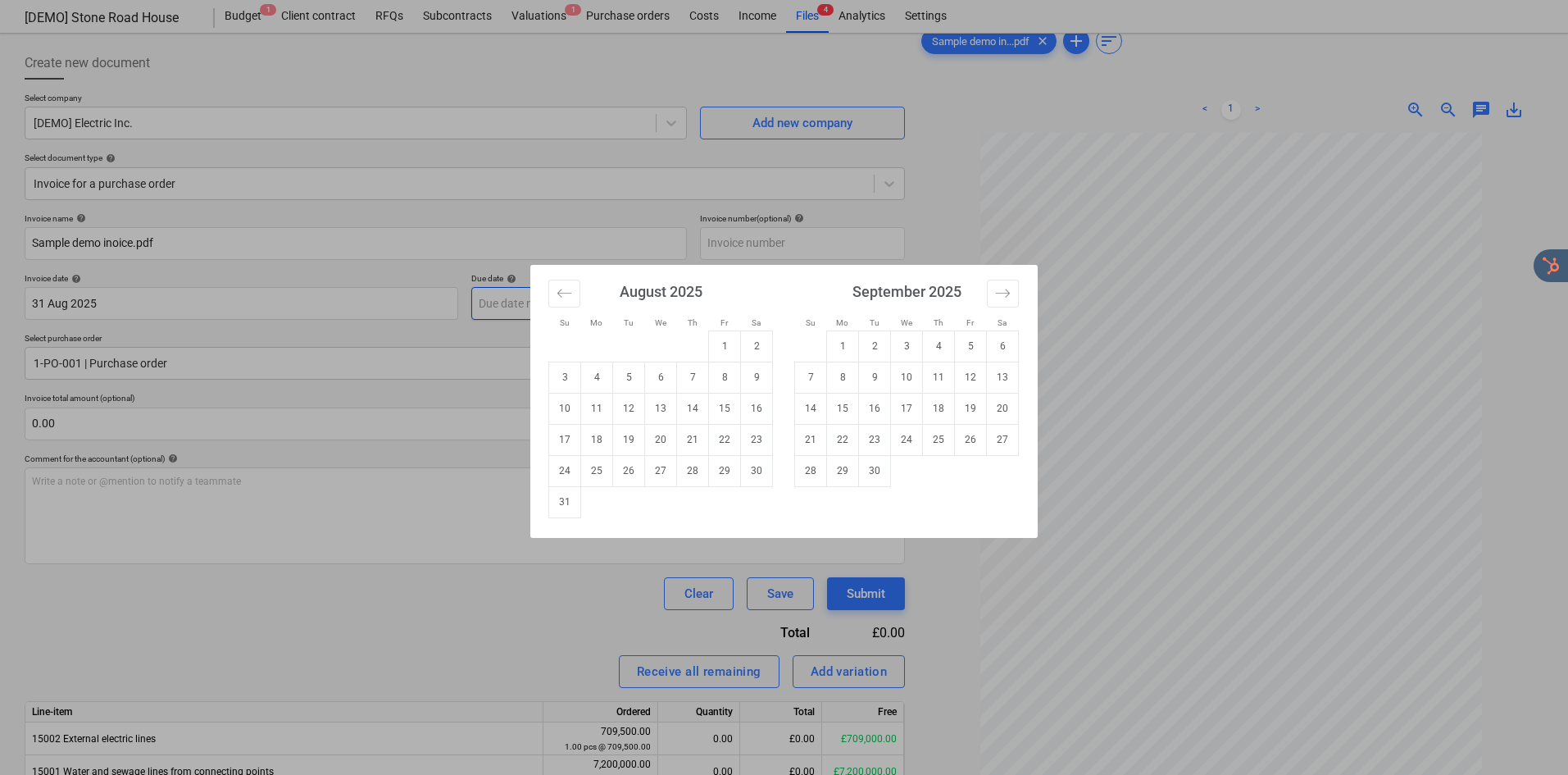 click on "Sales Projects Contacts Company Inbox 9+ Approvals 1 format_size keyboard_arrow_down help search Search notifications 3 keyboard_arrow_down [LAST NAME] keyboard_arrow_down [DEMO] Electric Inc.   Add new company Select document type help Invoice for a purchase order Invoice name help Sample demo inoice.pdf Invoice number  (optional) help Invoice date help Press the down arrow key to interact with the calendar and
select a date. Press the question mark key to get the keyboard shortcuts for changing dates. Due date help Press the down arrow key to interact with the calendar and
select a date. Press the question mark key to get the keyboard shortcuts for changing dates. Select purchase order 1-PO-001 | Purchase order Invoice total amount (optional) 0.00 Comment for the accountant (optional) help ﻿ Clear Save Total" at bounding box center [784, 327] 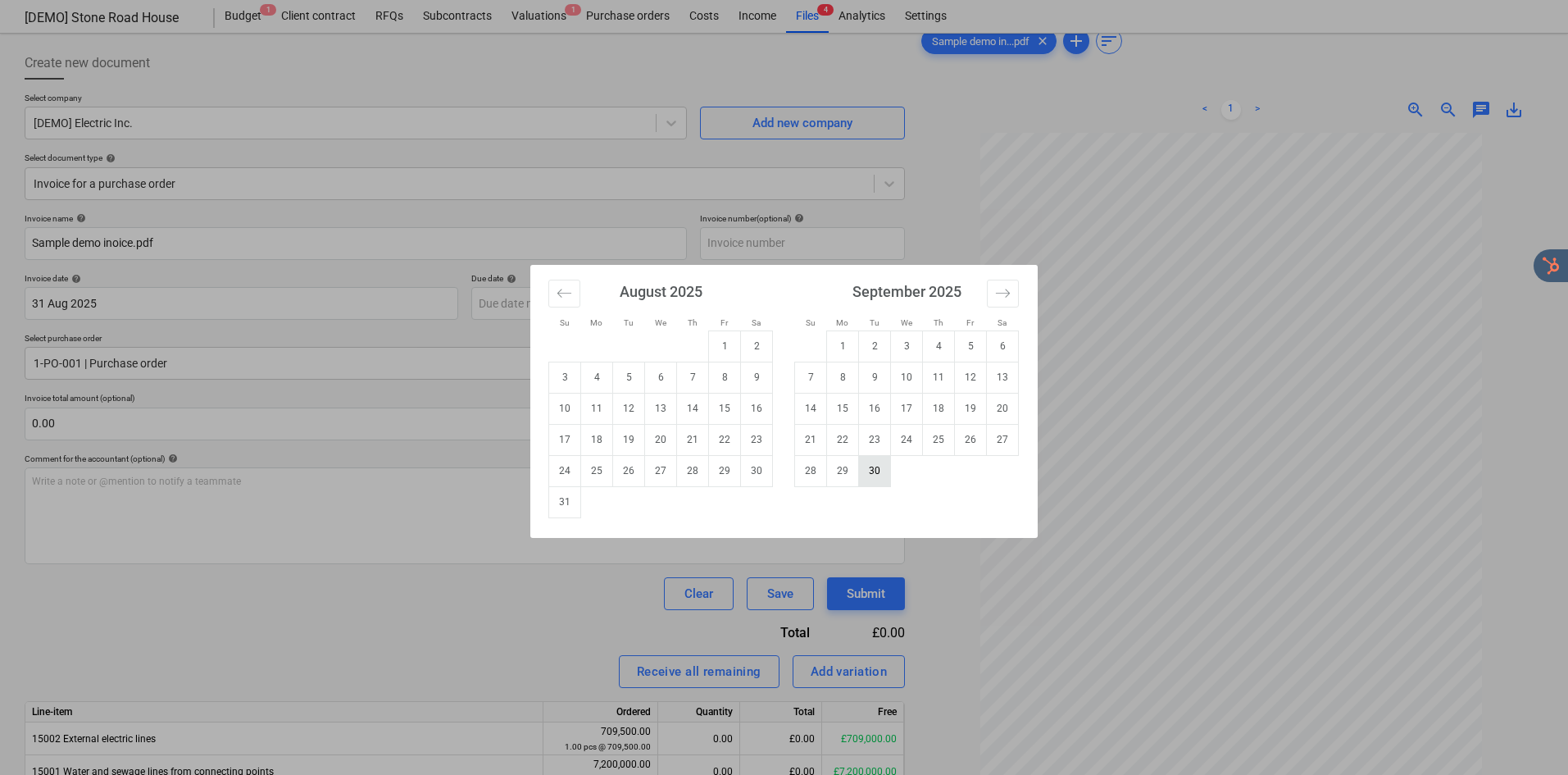 click on "30" at bounding box center [875, 471] 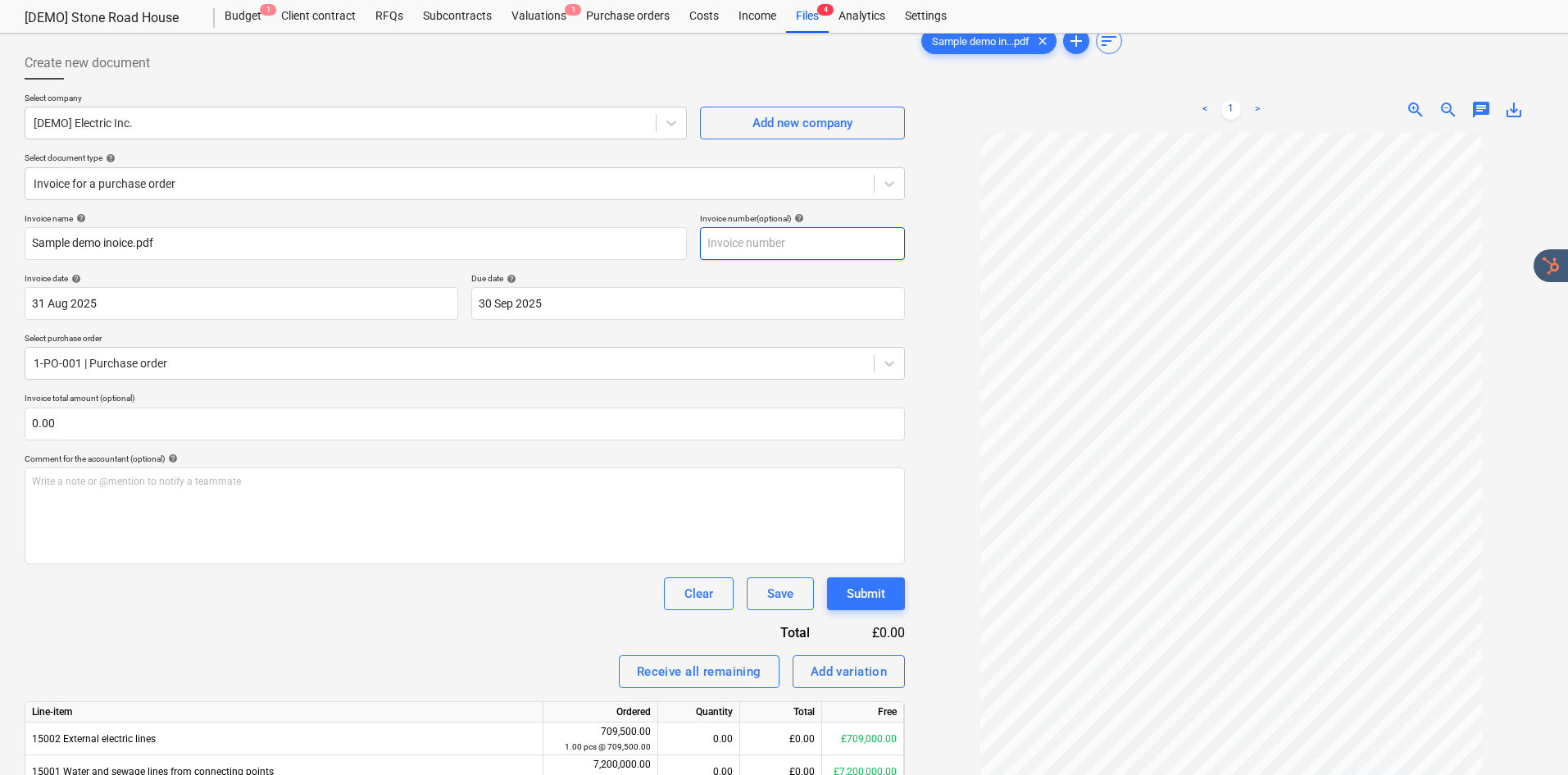 click at bounding box center (802, 244) 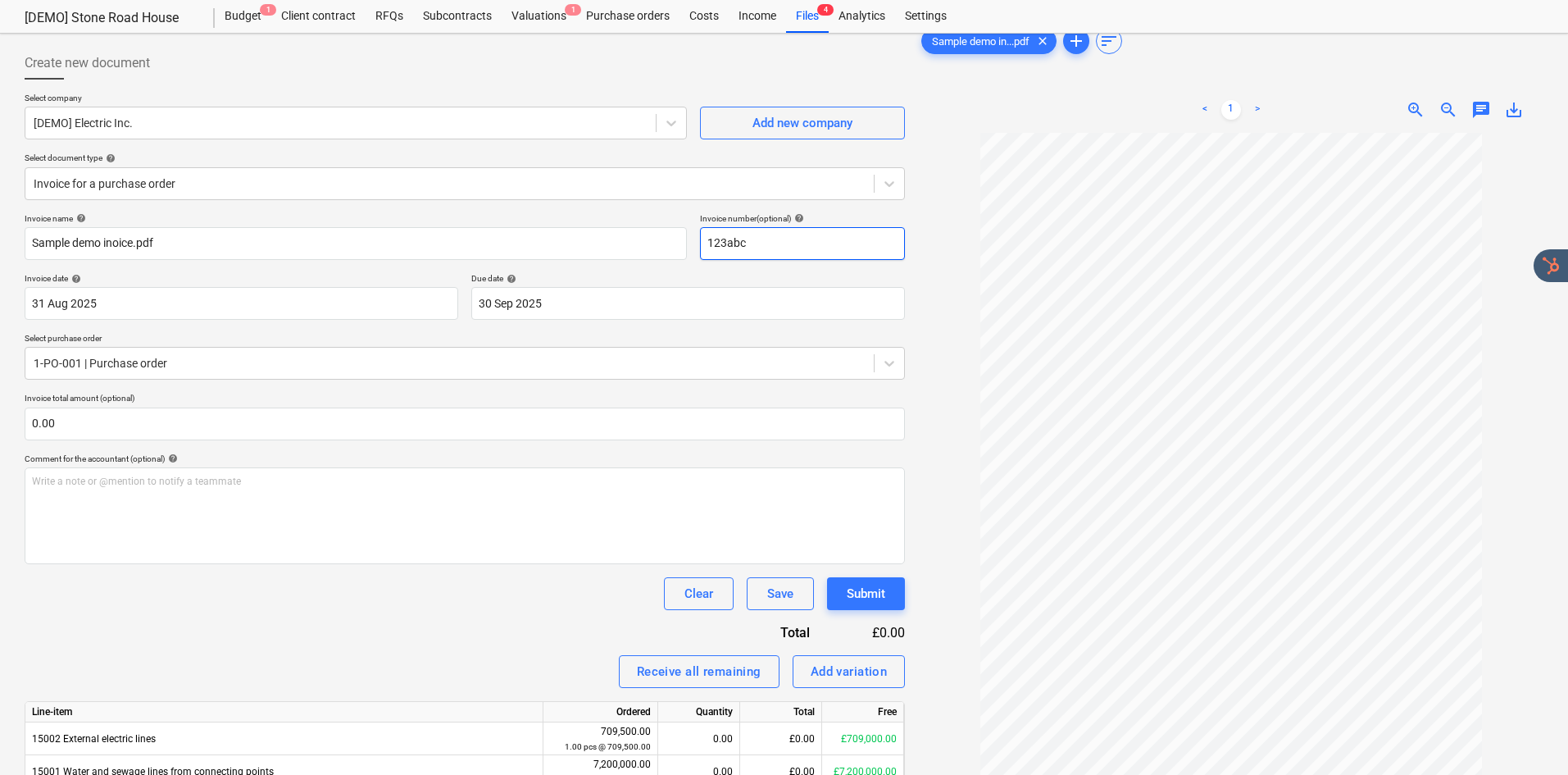 type on "123abc" 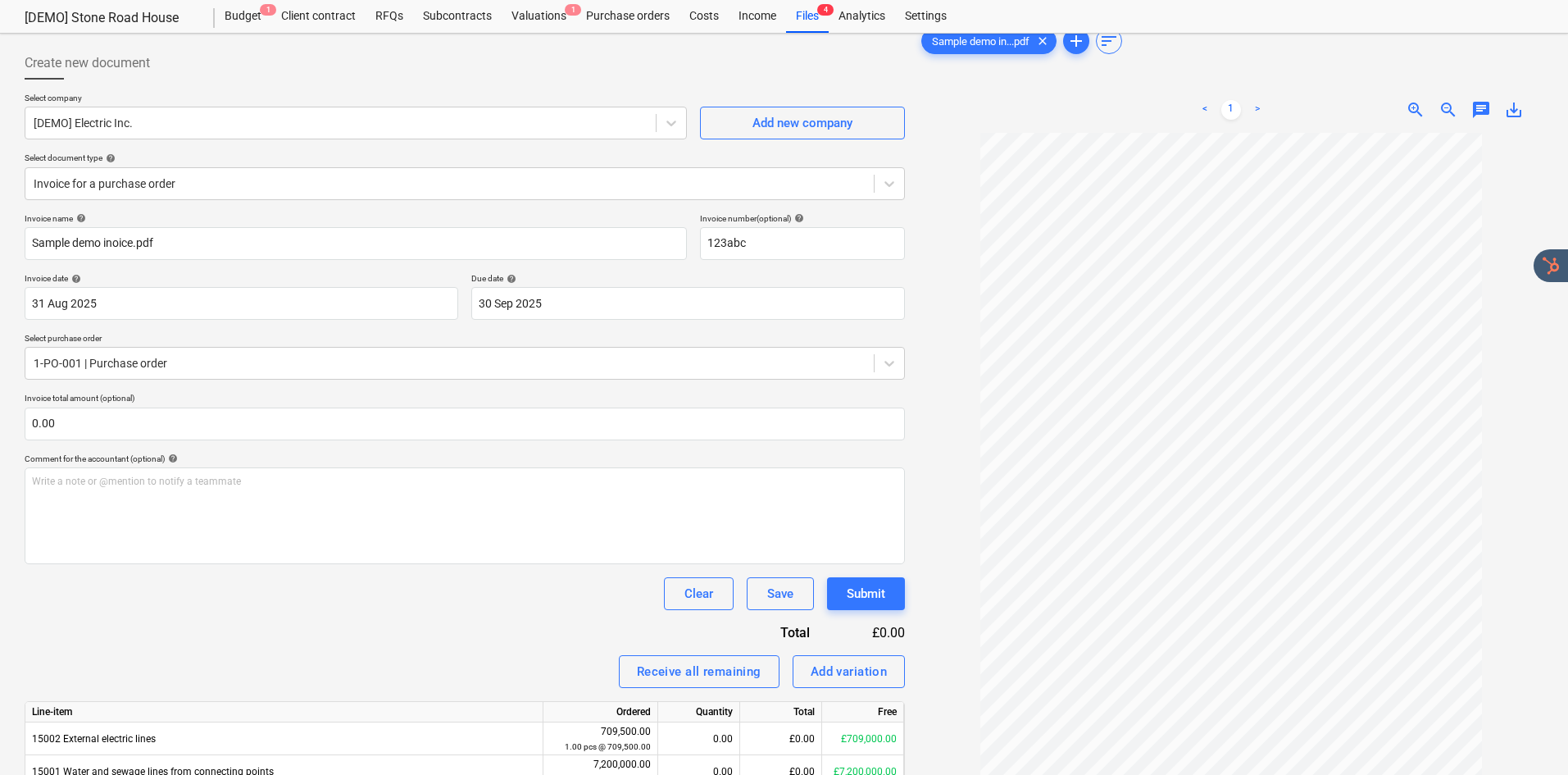 click at bounding box center [1230, 497] 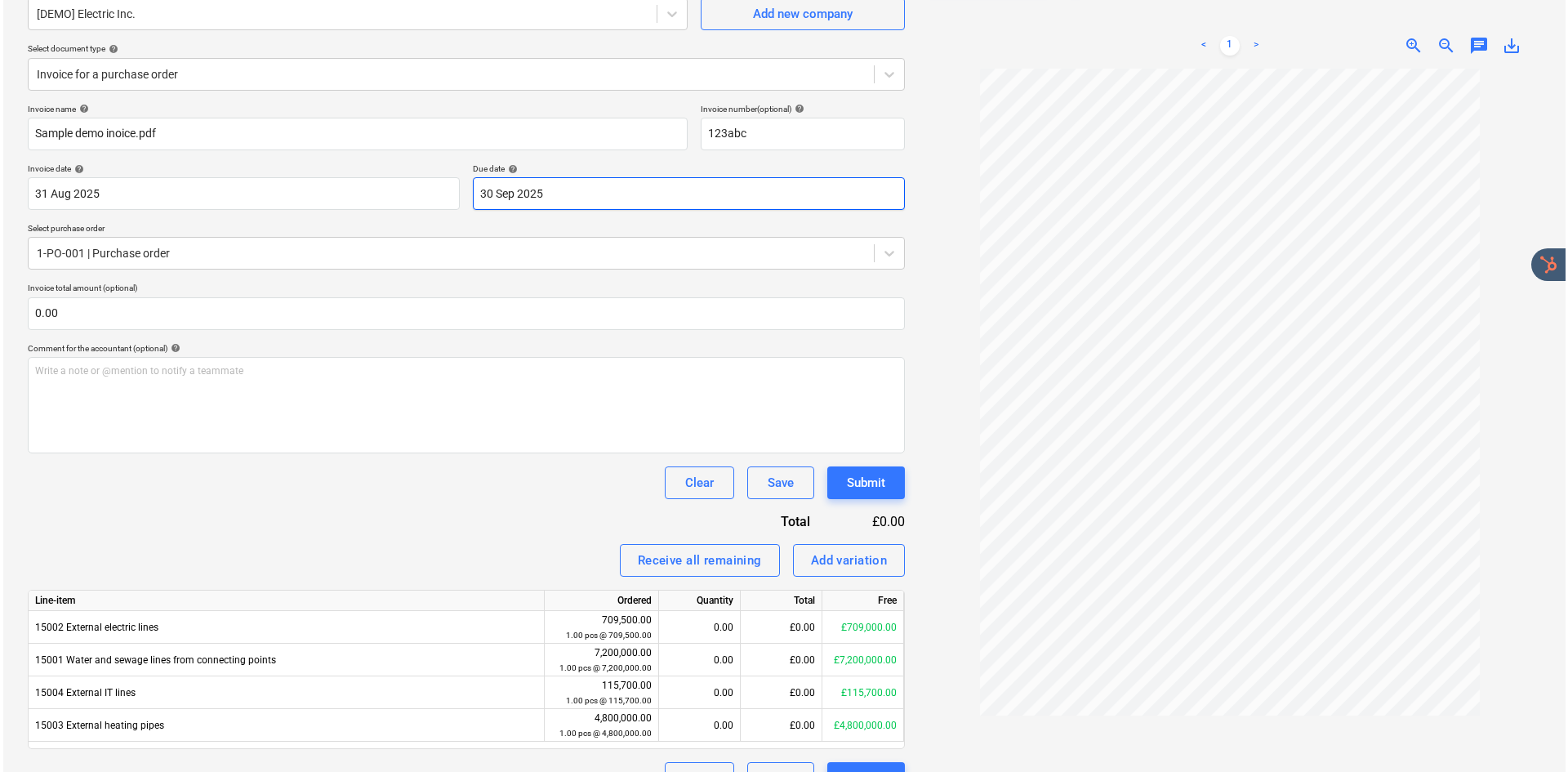 scroll, scrollTop: 0, scrollLeft: 0, axis: both 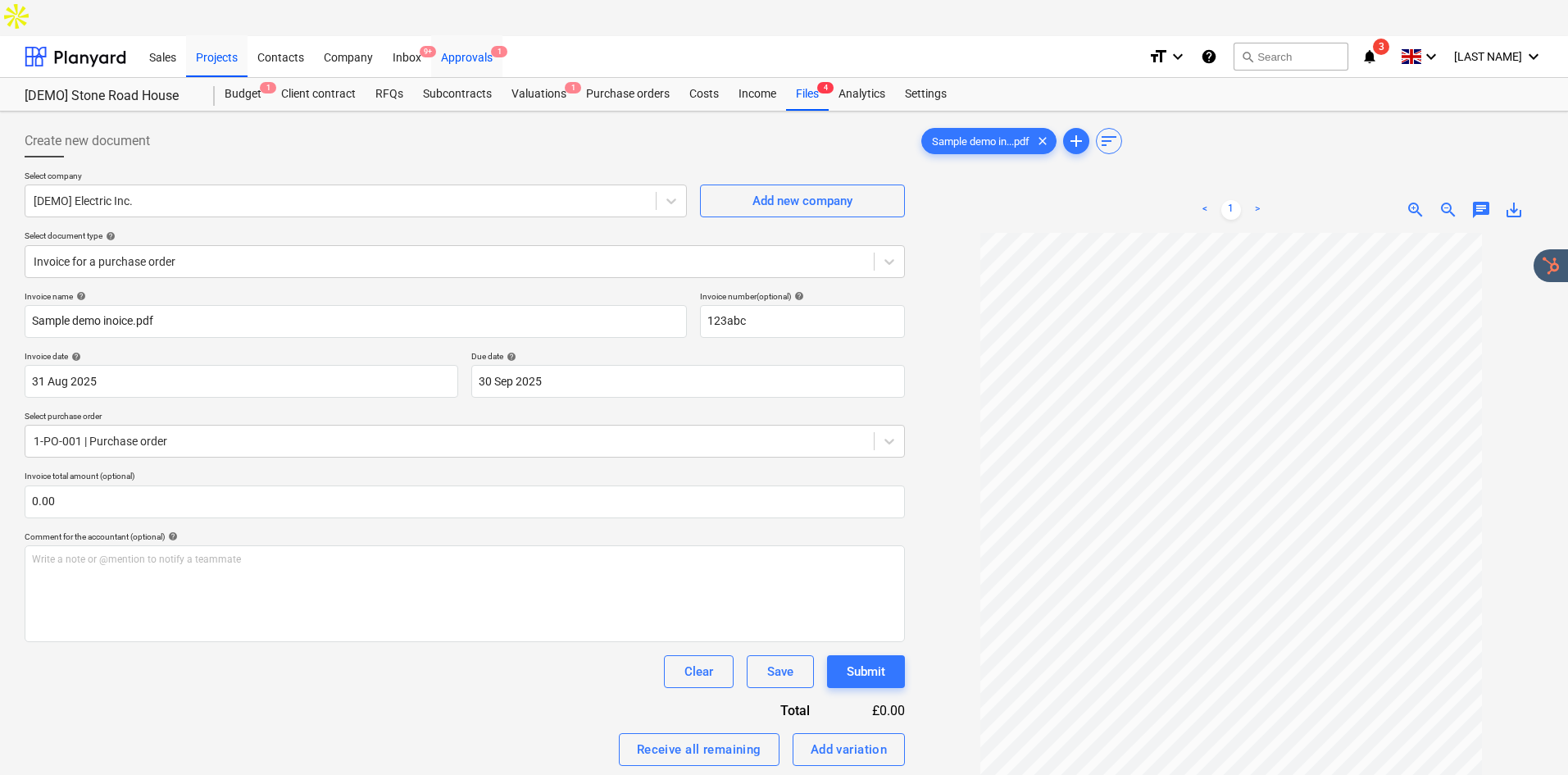 click on "Approvals 1" at bounding box center (466, 56) 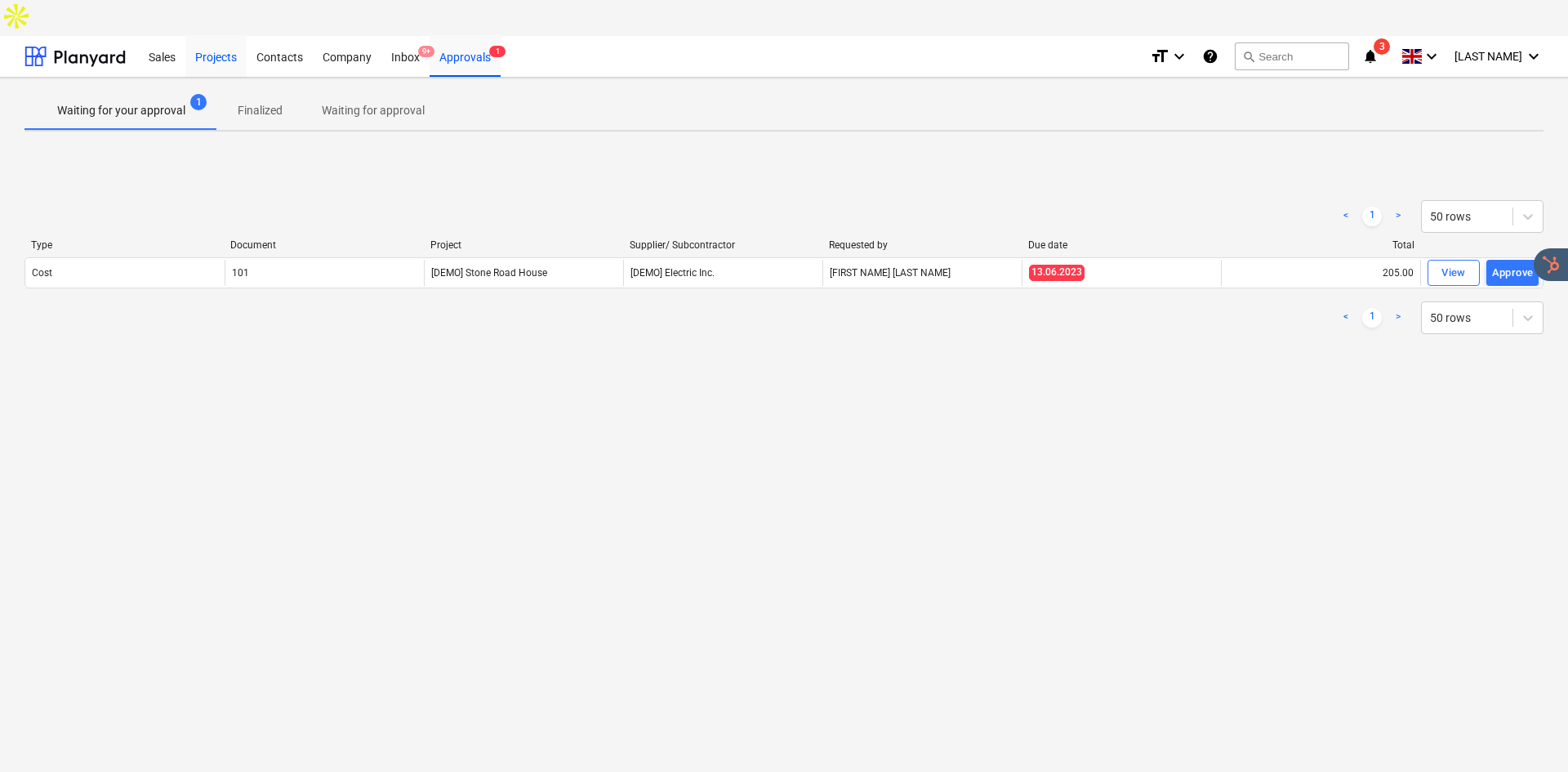 click on "Projects" at bounding box center [216, 56] 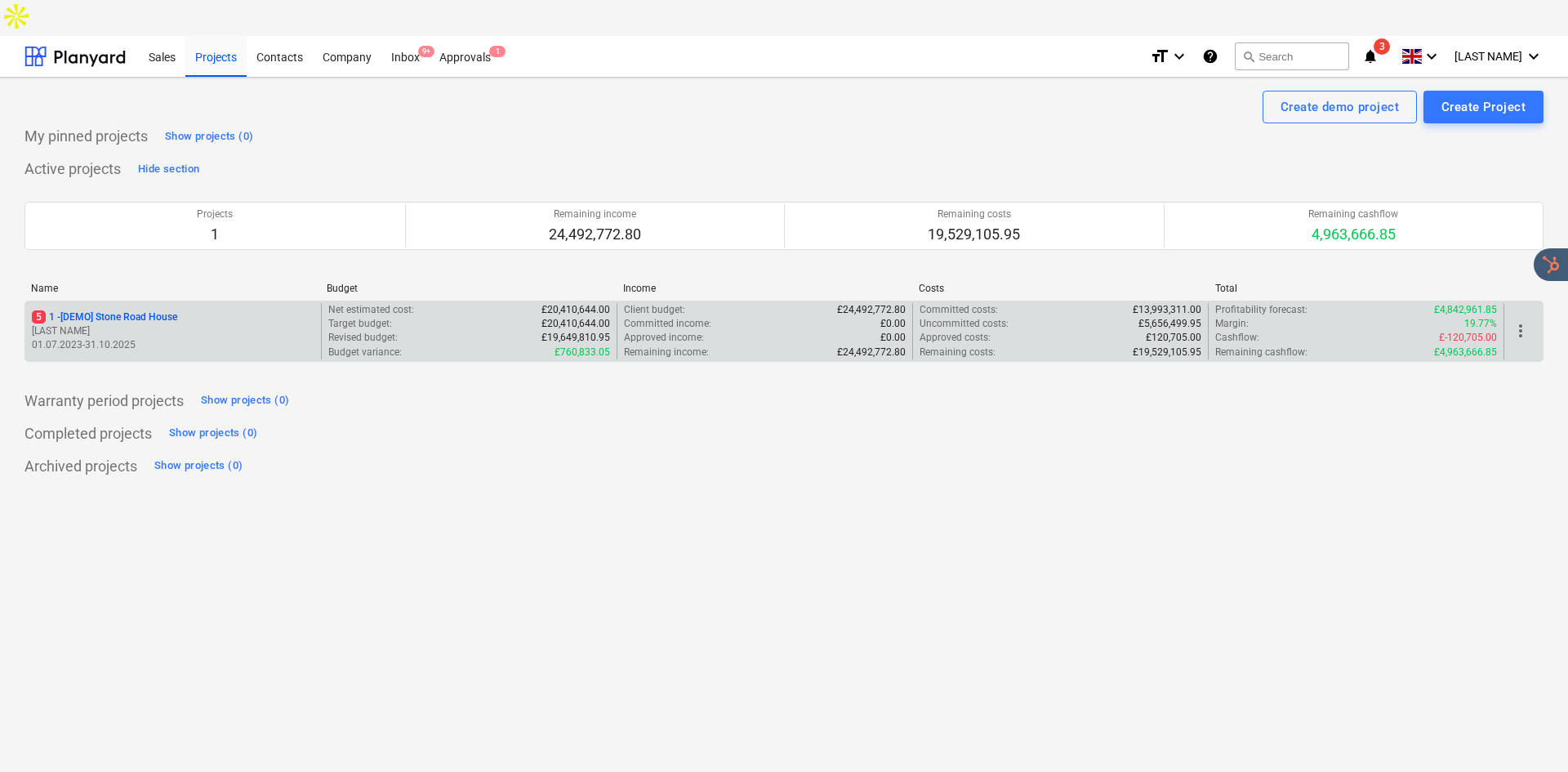 click on "[LAST NAME]" at bounding box center [173, 331] 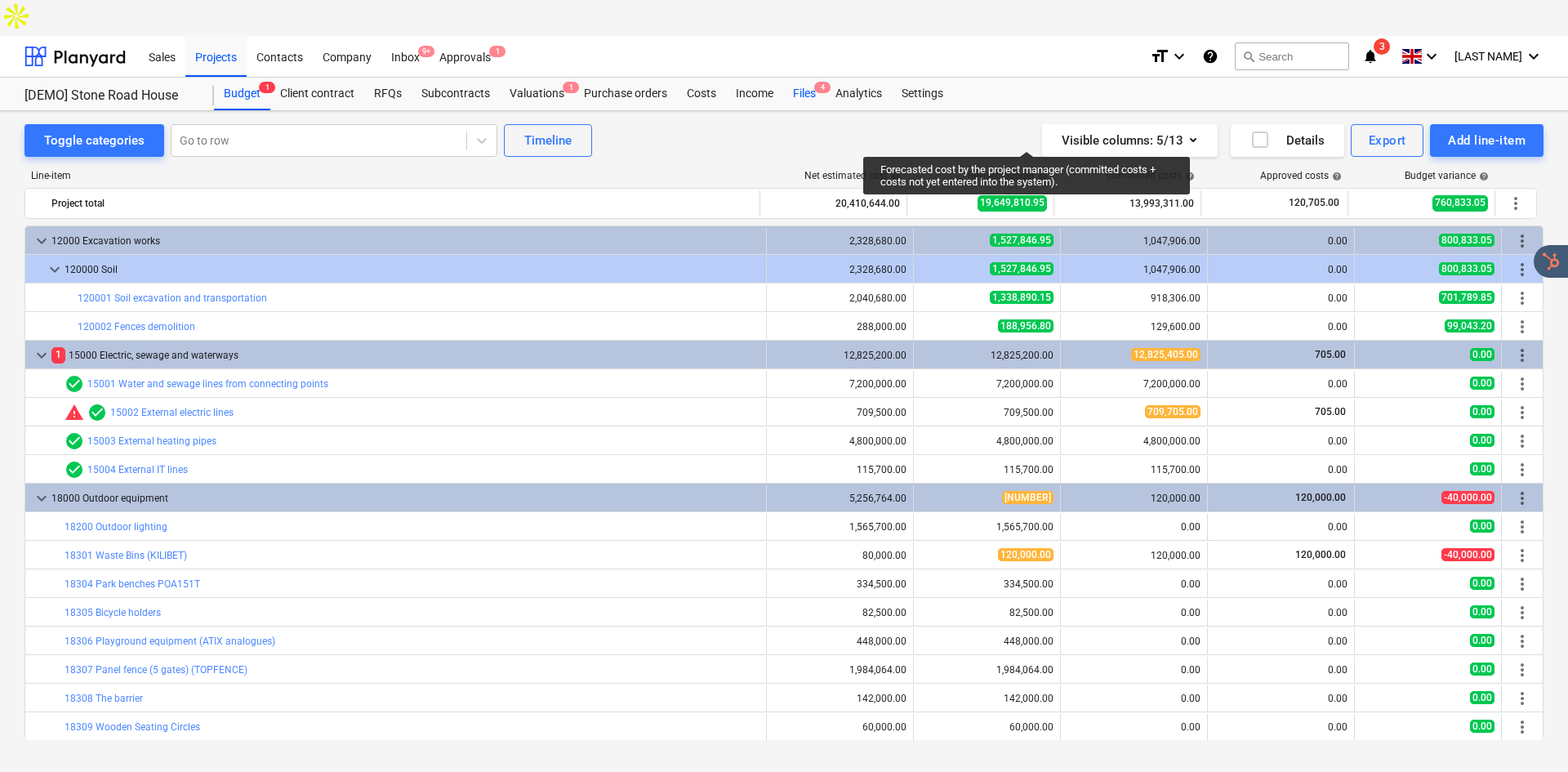 click on "Files 4" at bounding box center (804, 94) 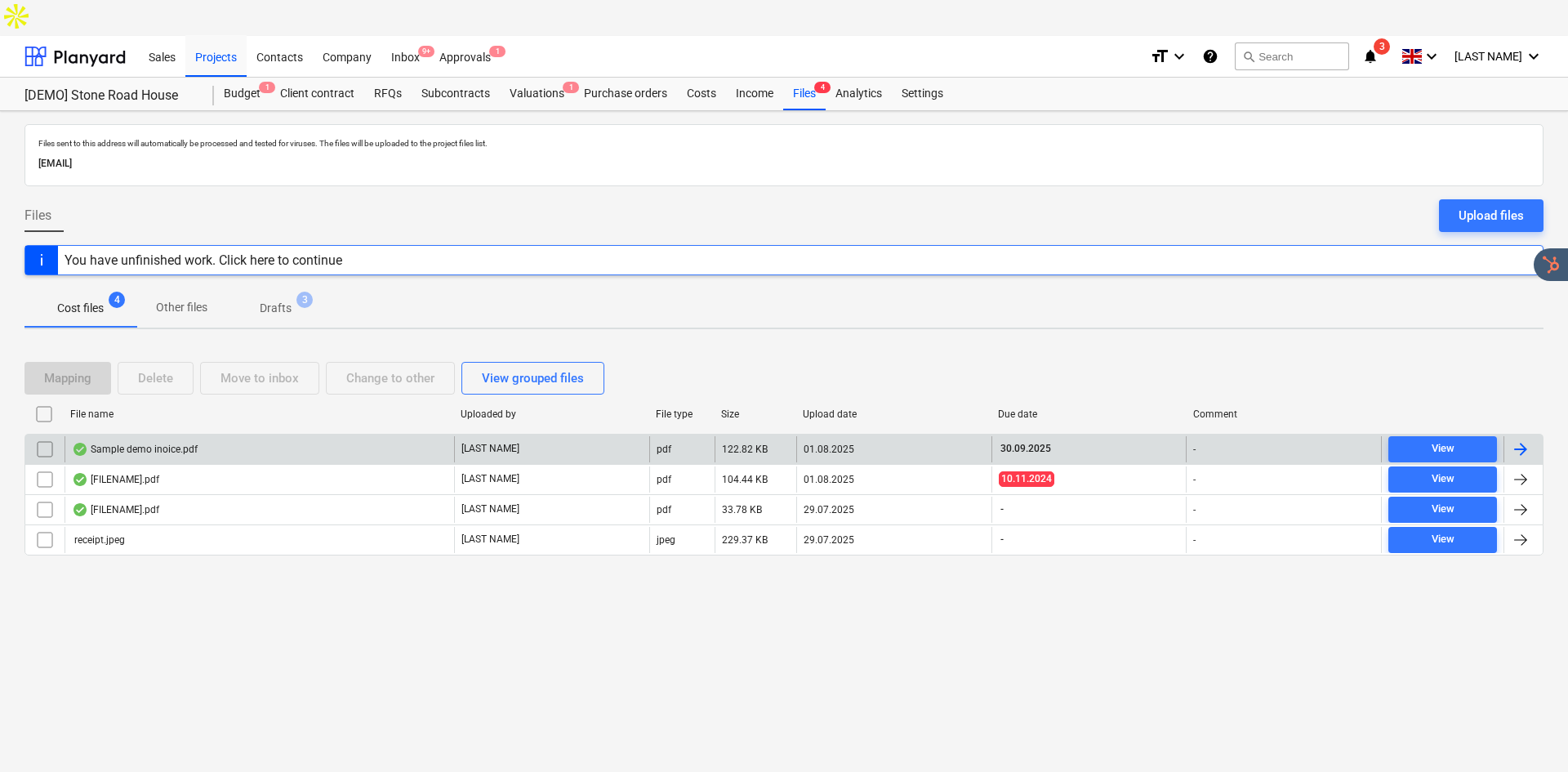 click on "Sample demo inoice.pdf" at bounding box center [259, 449] 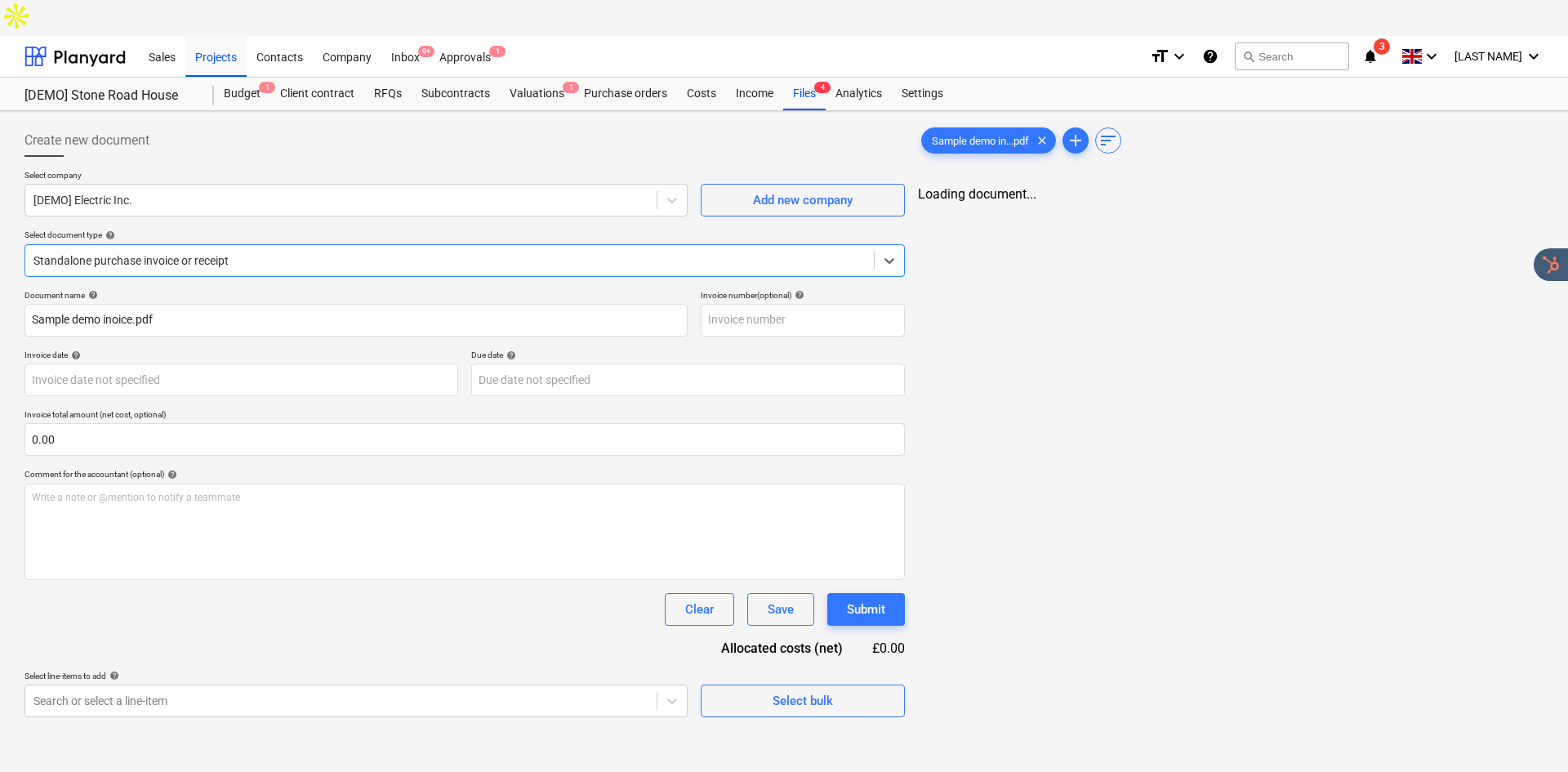 type on "123abc" 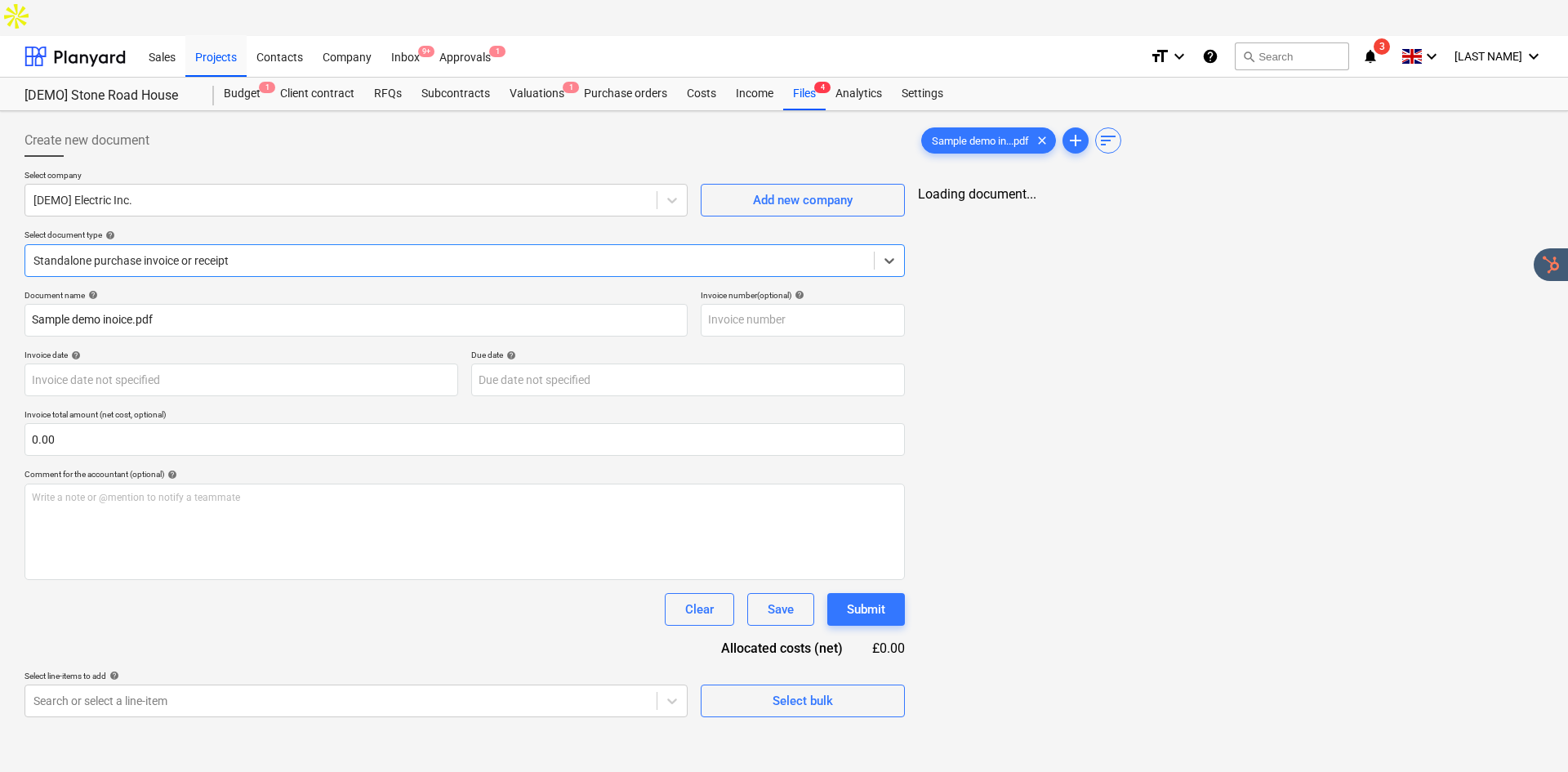 type on "123abc" 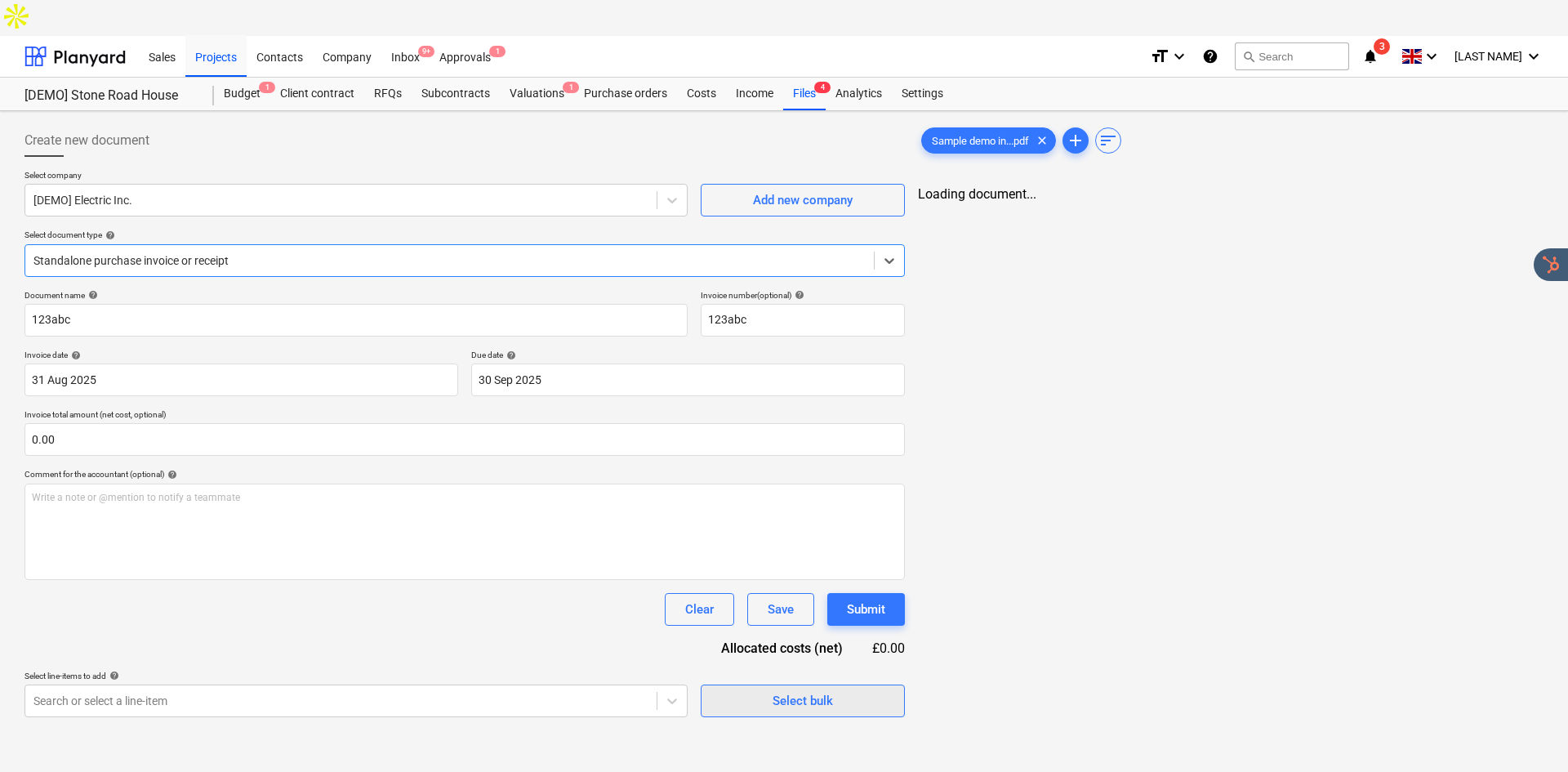 click on "Select bulk" at bounding box center [803, 701] 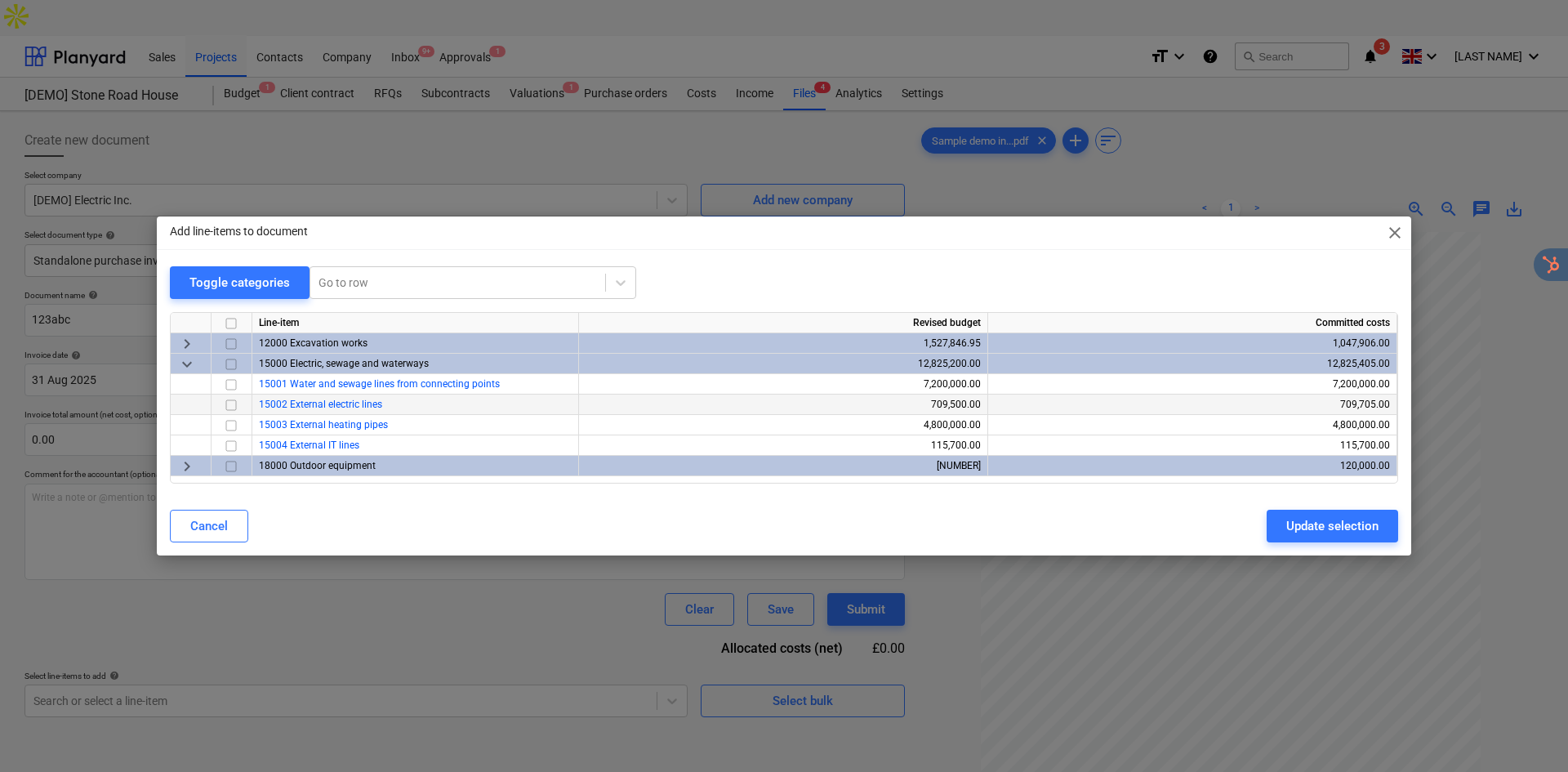 click on "15002 External electric lines" at bounding box center [416, 404] 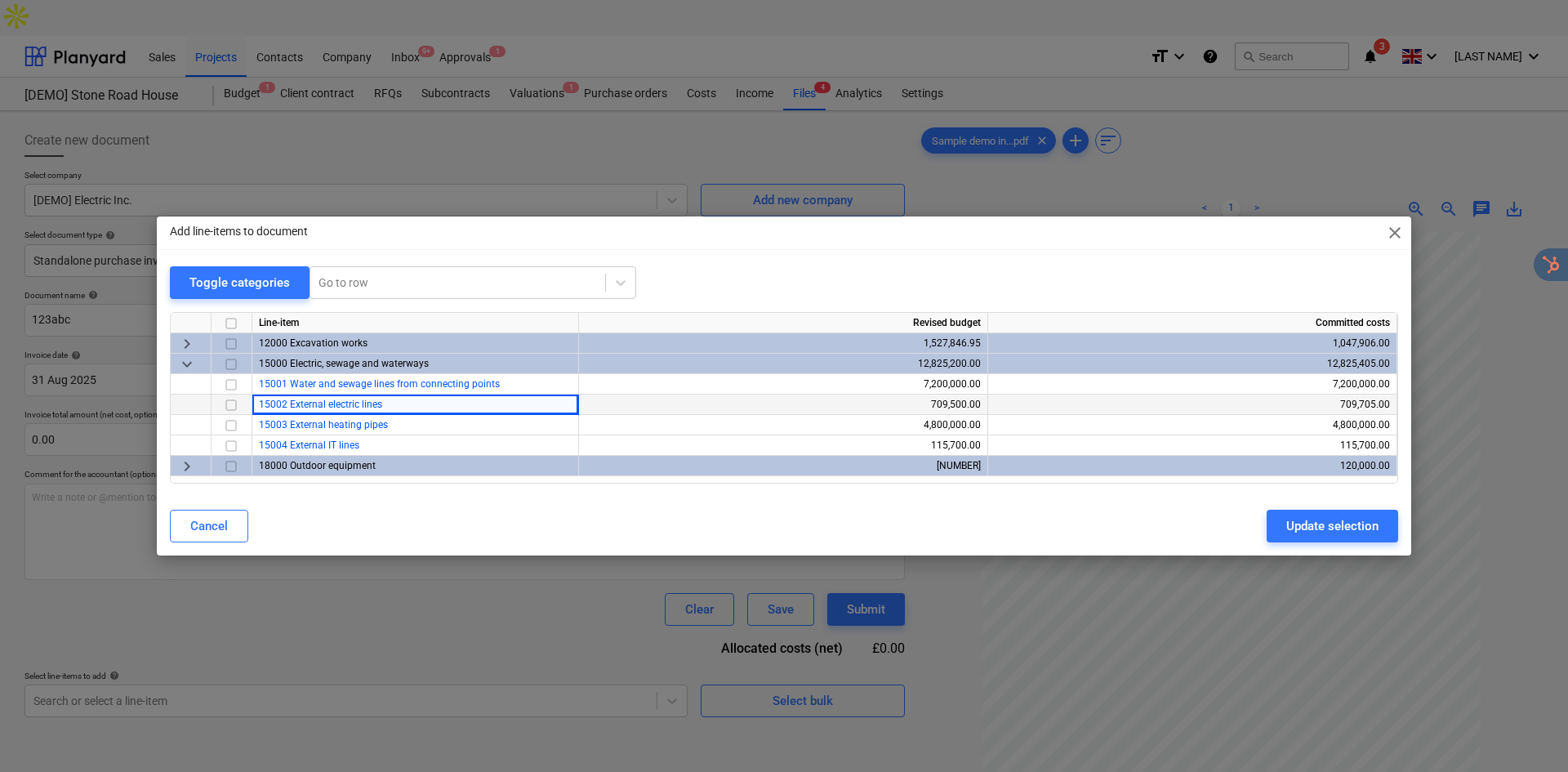 click at bounding box center [231, 405] 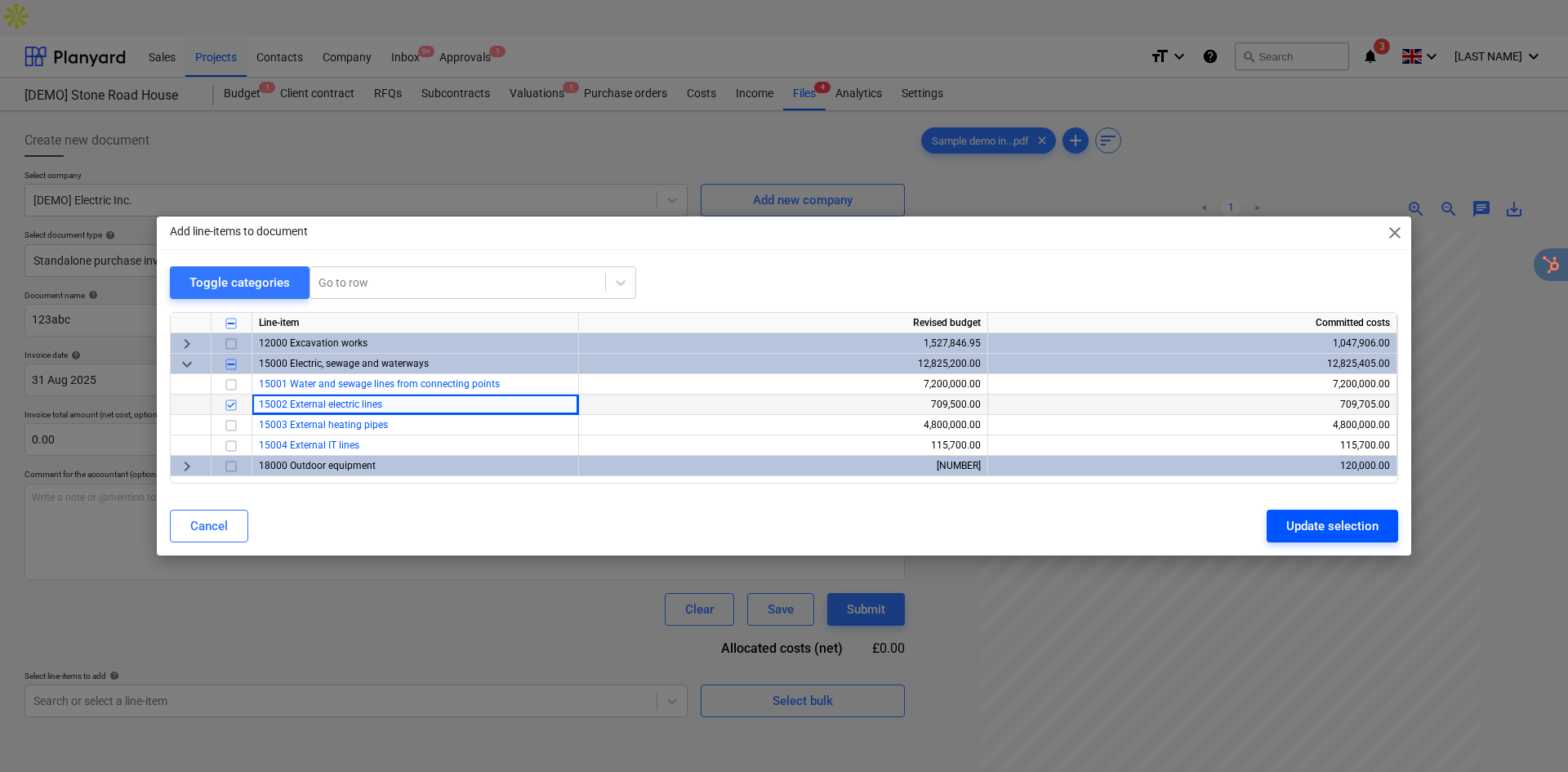 click on "Update selection" at bounding box center (1332, 526) 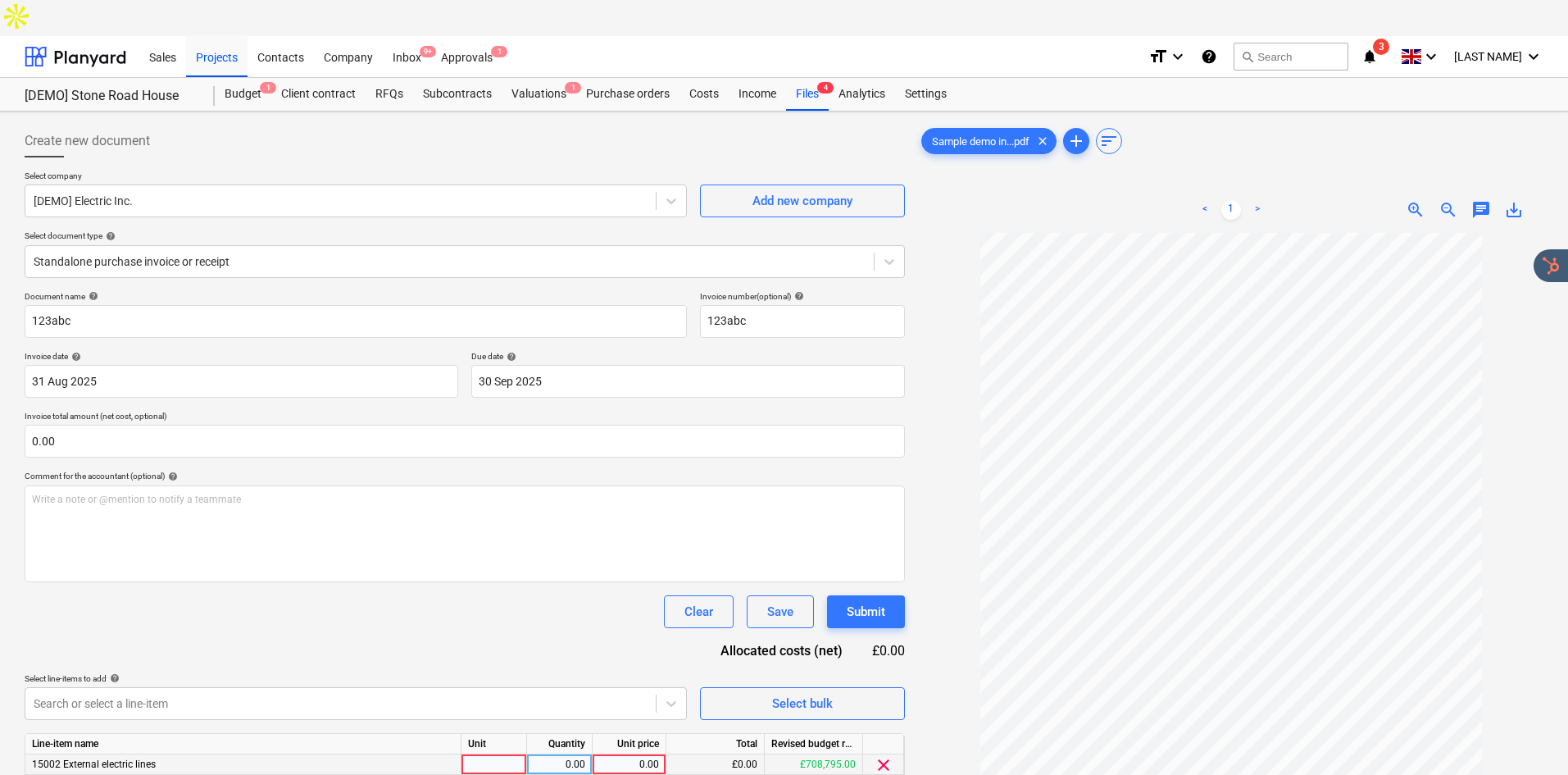 click on "0.00" at bounding box center [629, 764] 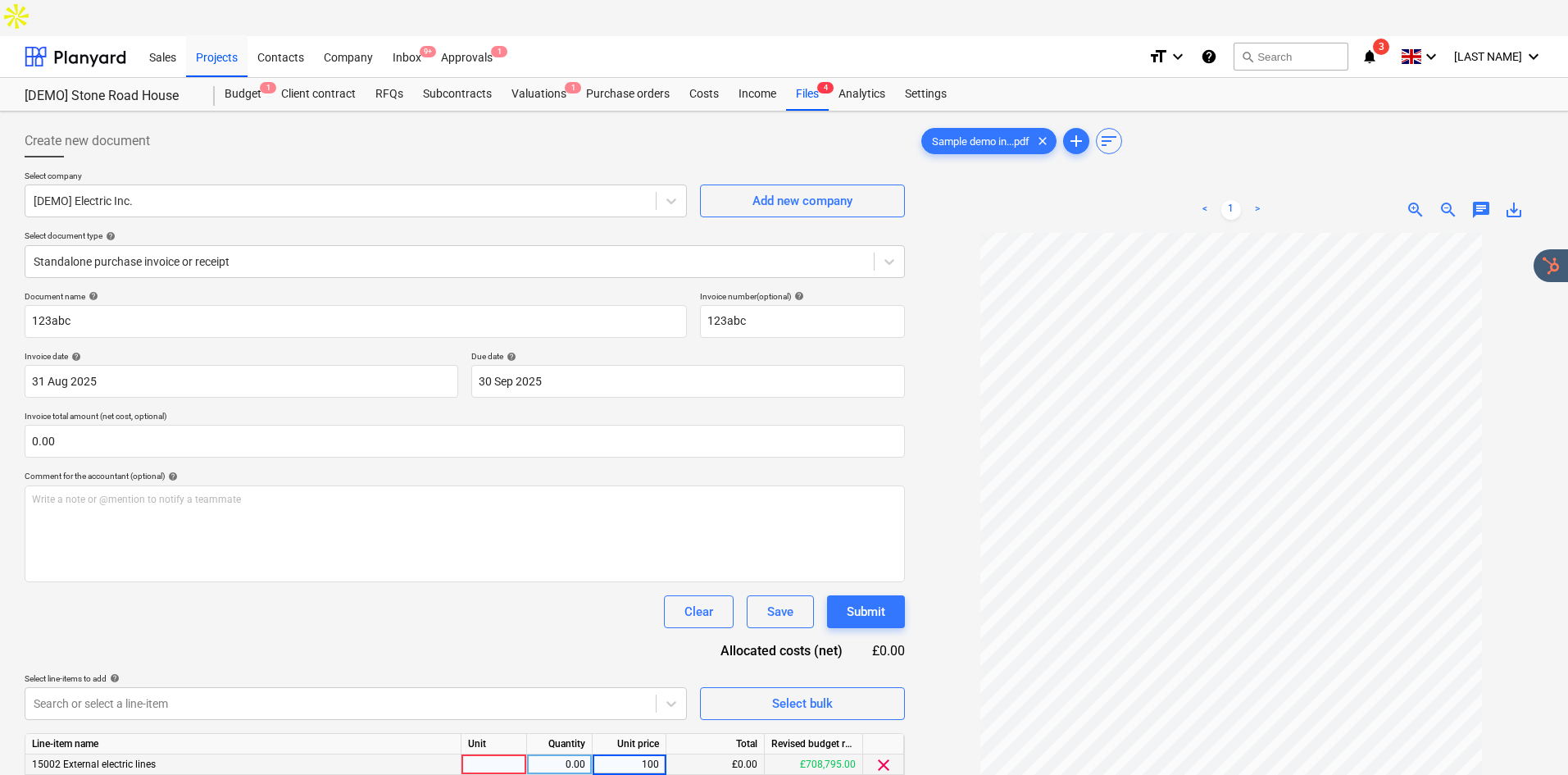type on "1000" 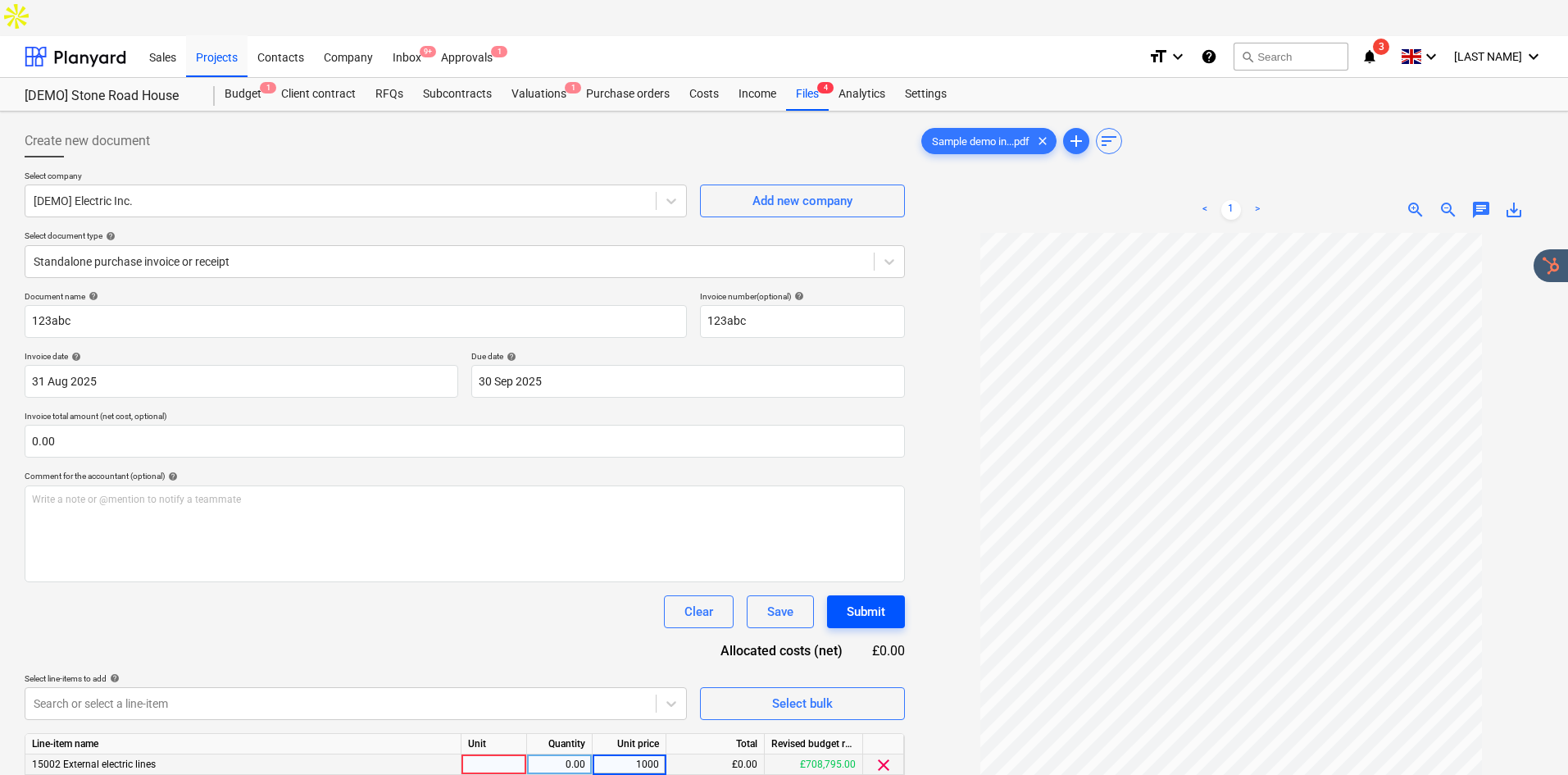 click on "Submit" at bounding box center [866, 612] 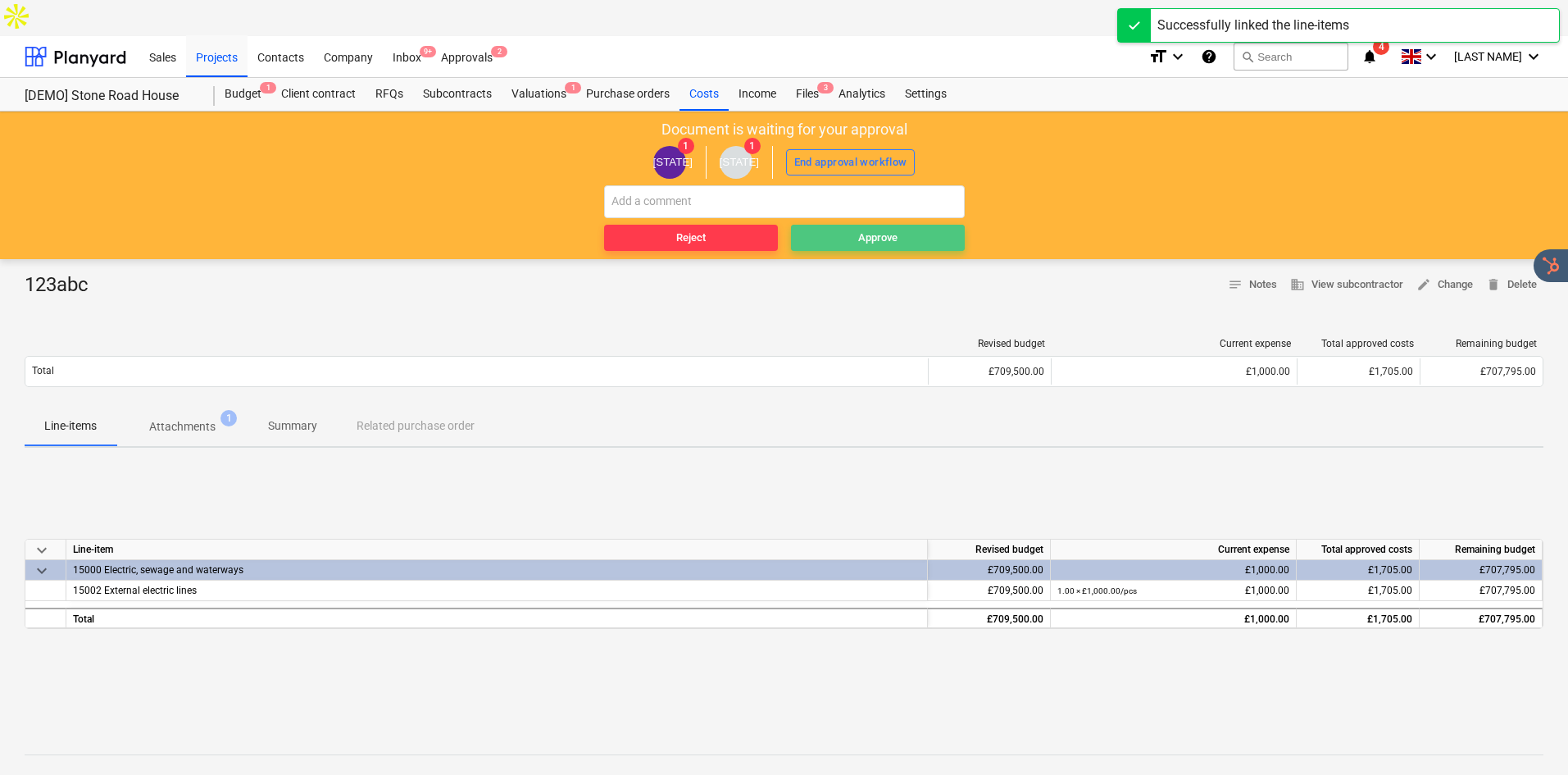 click on "Approve" at bounding box center (878, 238) 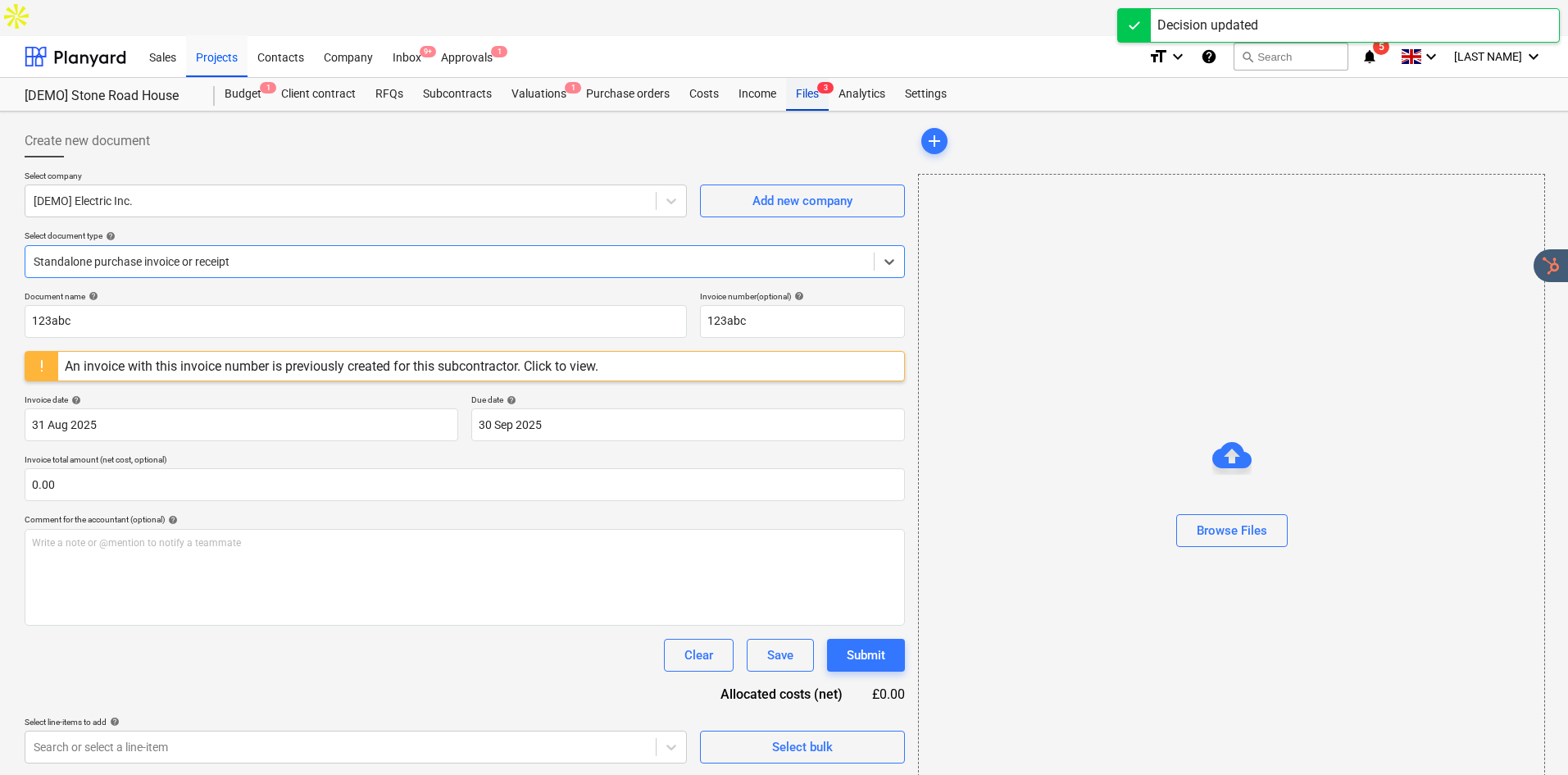 click on "Files 3" at bounding box center (807, 94) 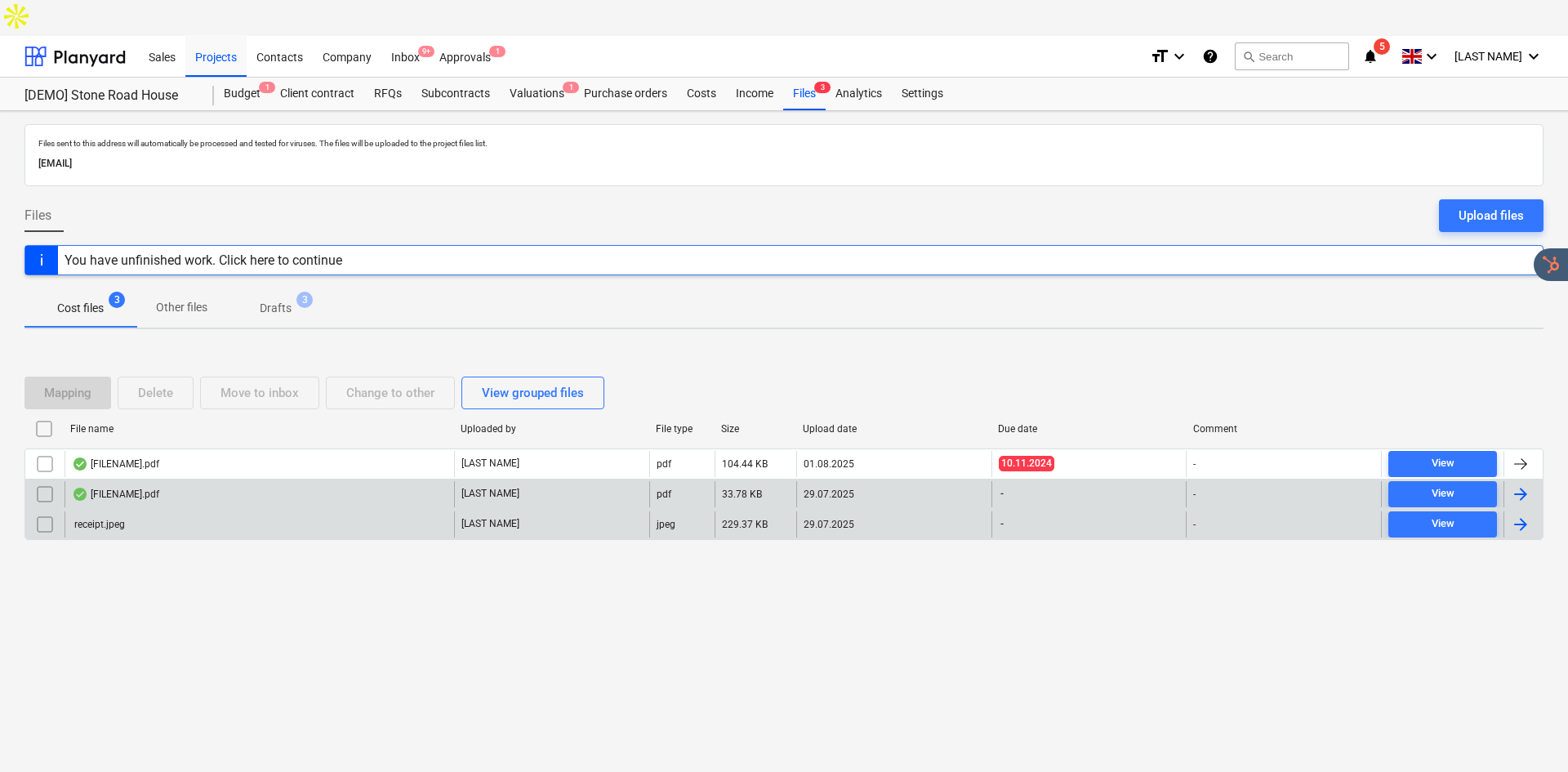 click on "[FILENAME].pdf" at bounding box center (259, 494) 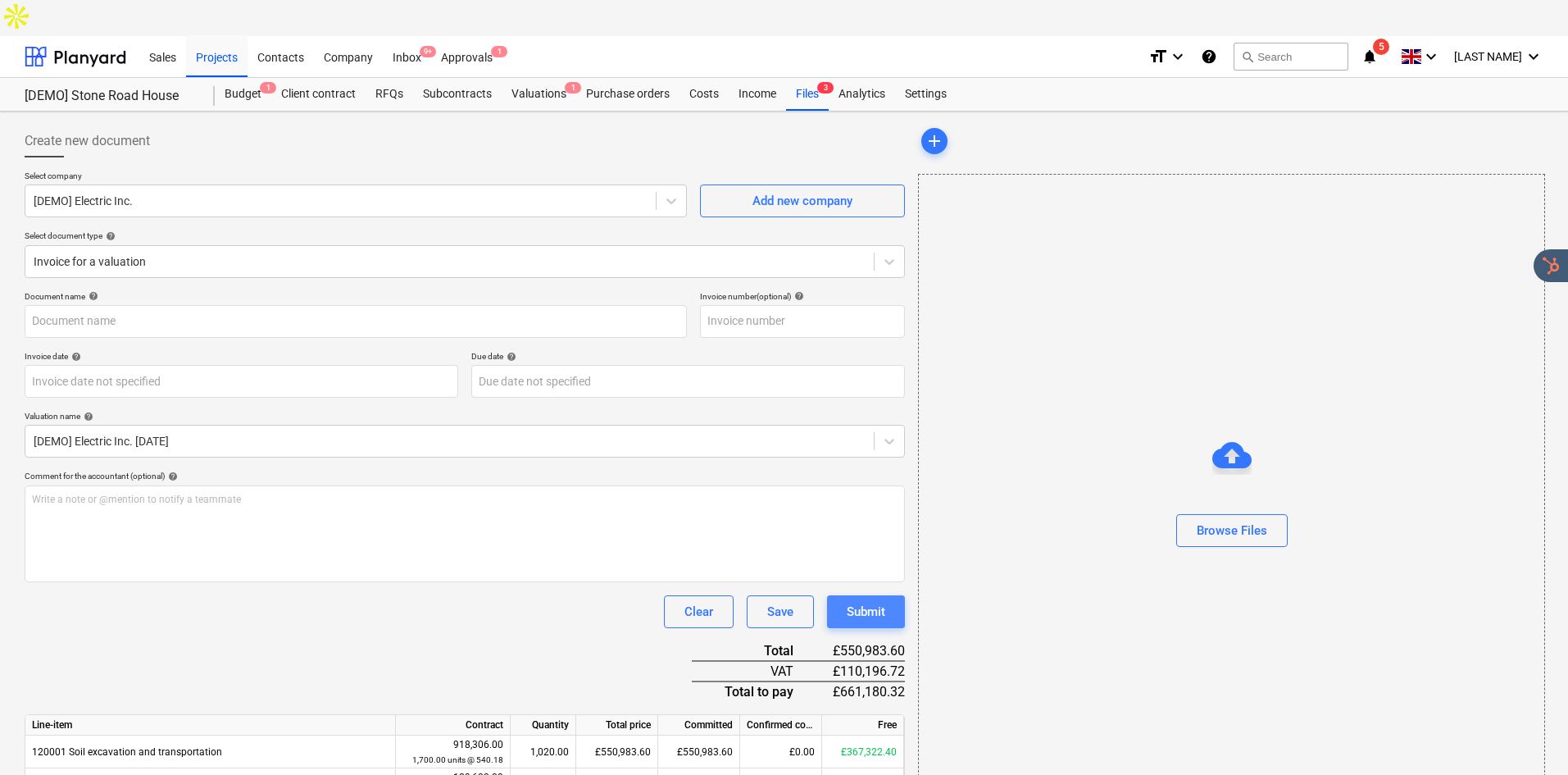 click on "Submit" at bounding box center [866, 612] 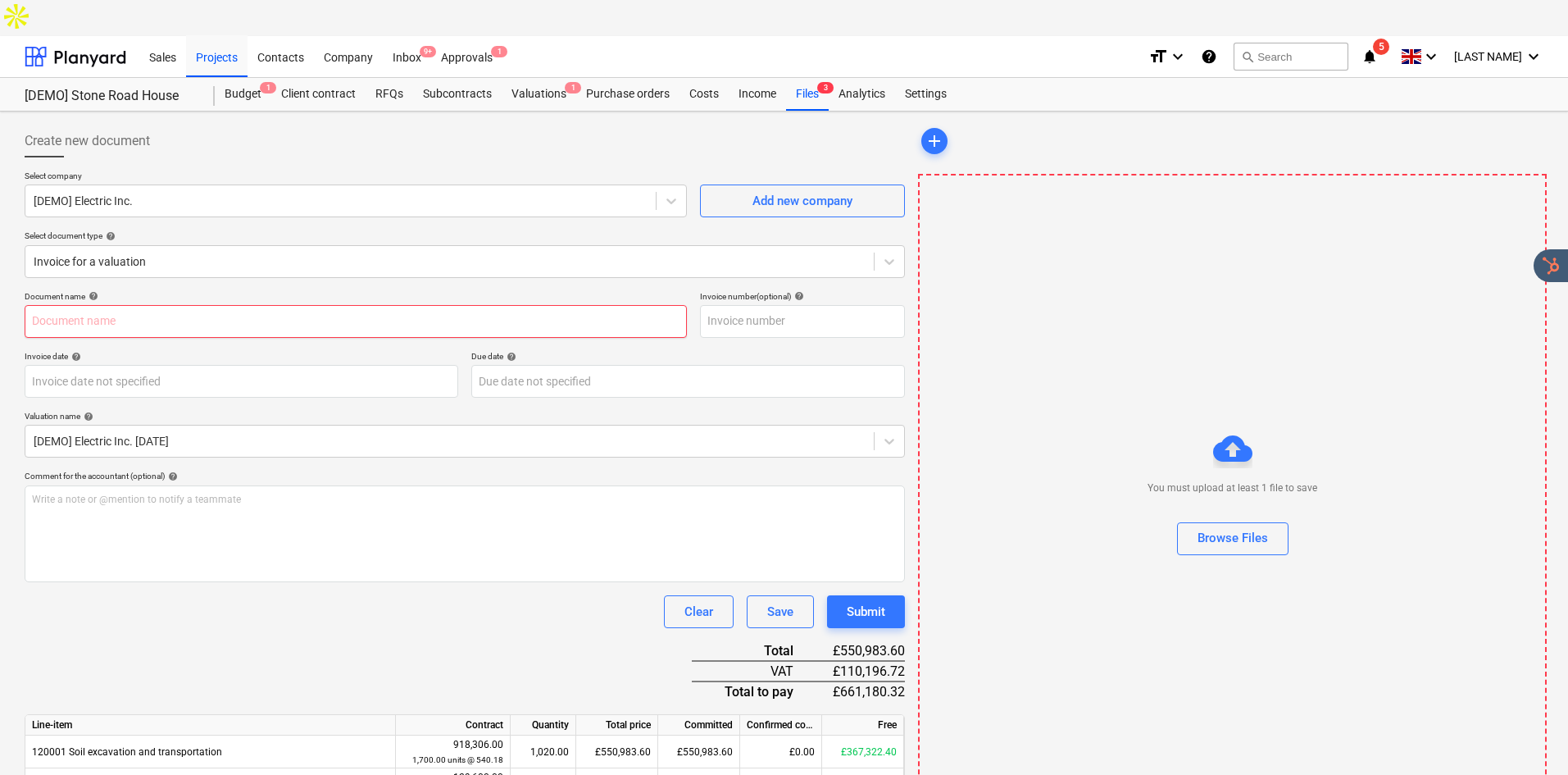 click at bounding box center (356, 321) 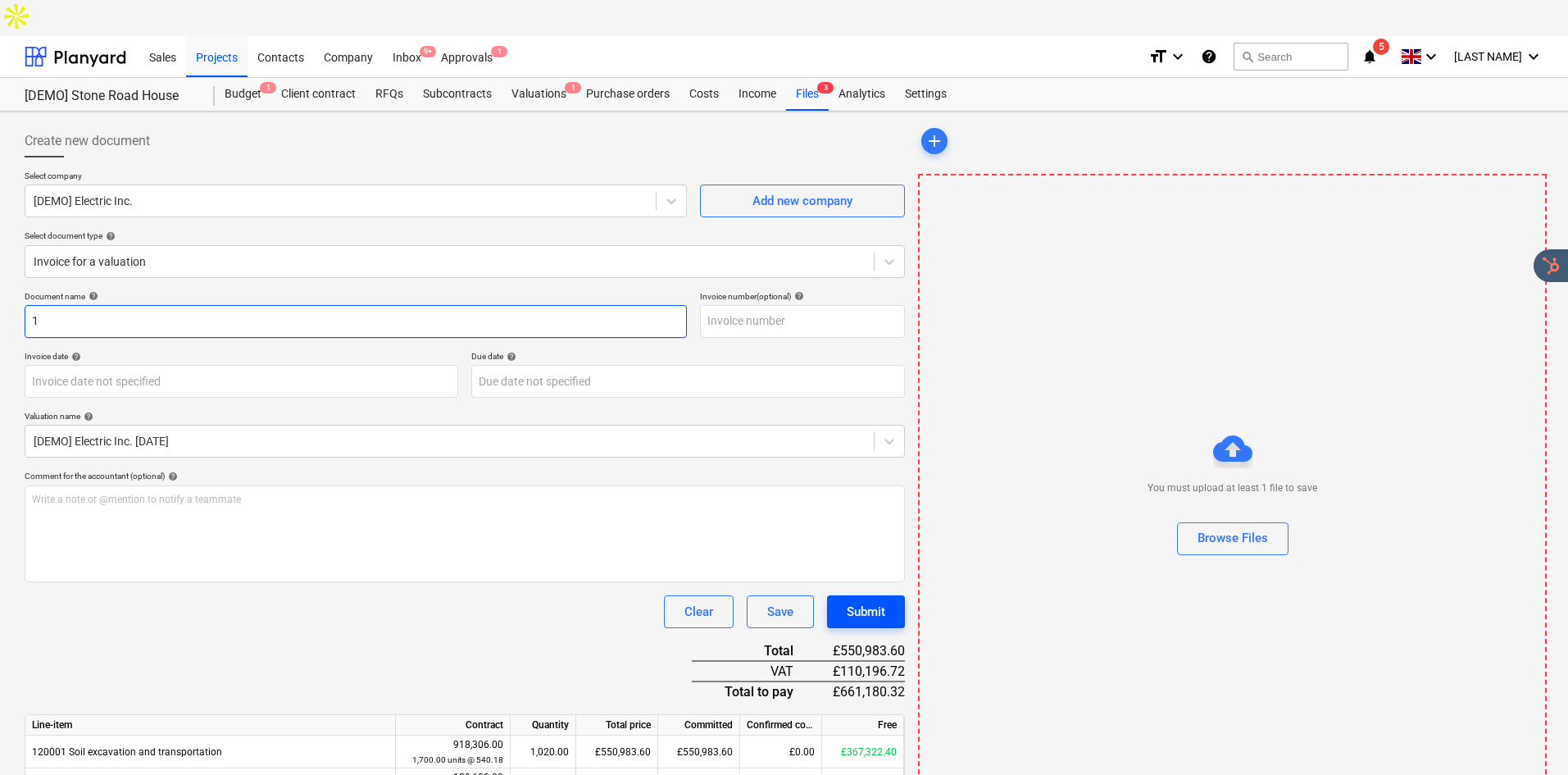 type on "1" 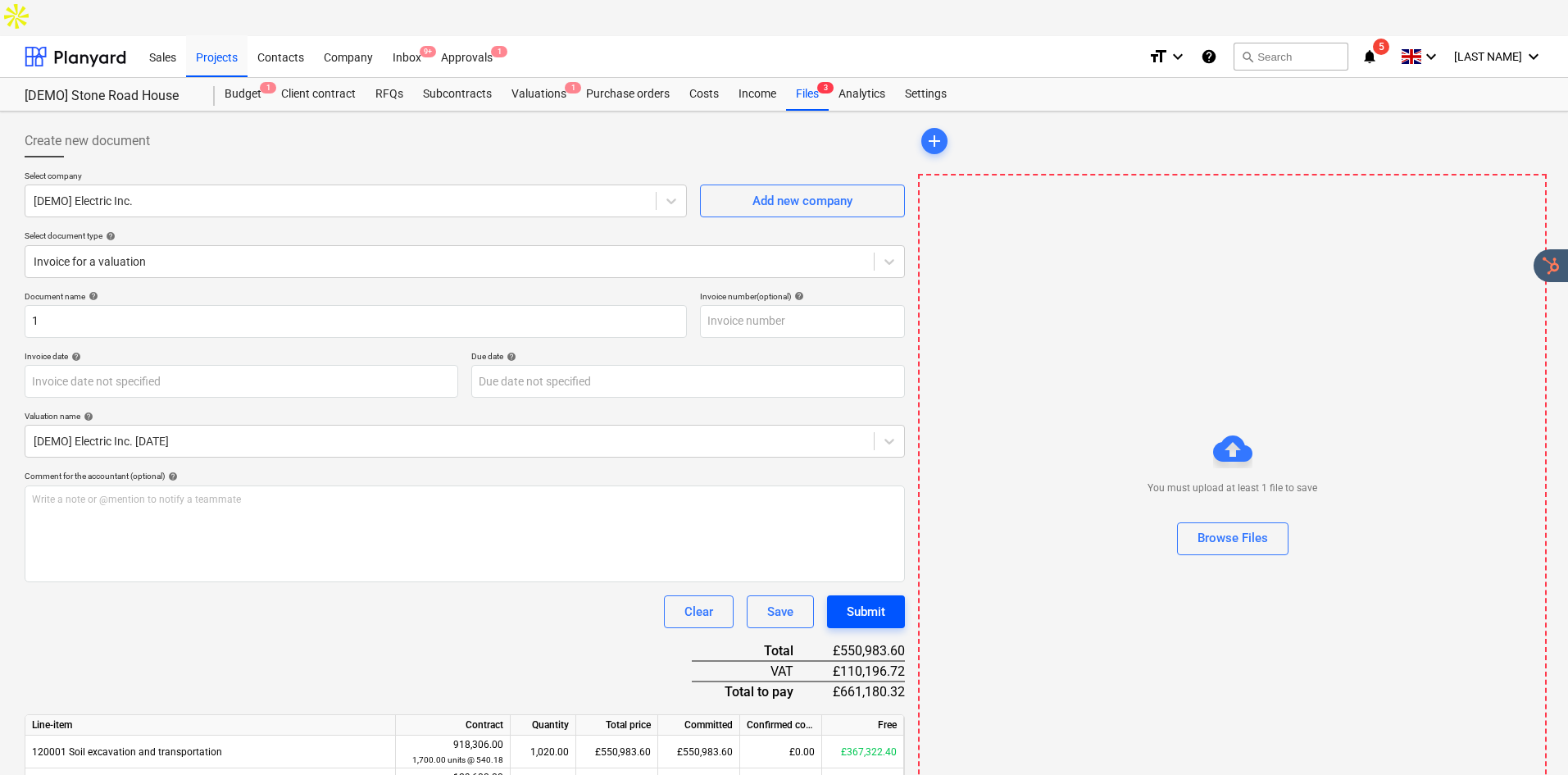 click on "Submit" at bounding box center [866, 612] 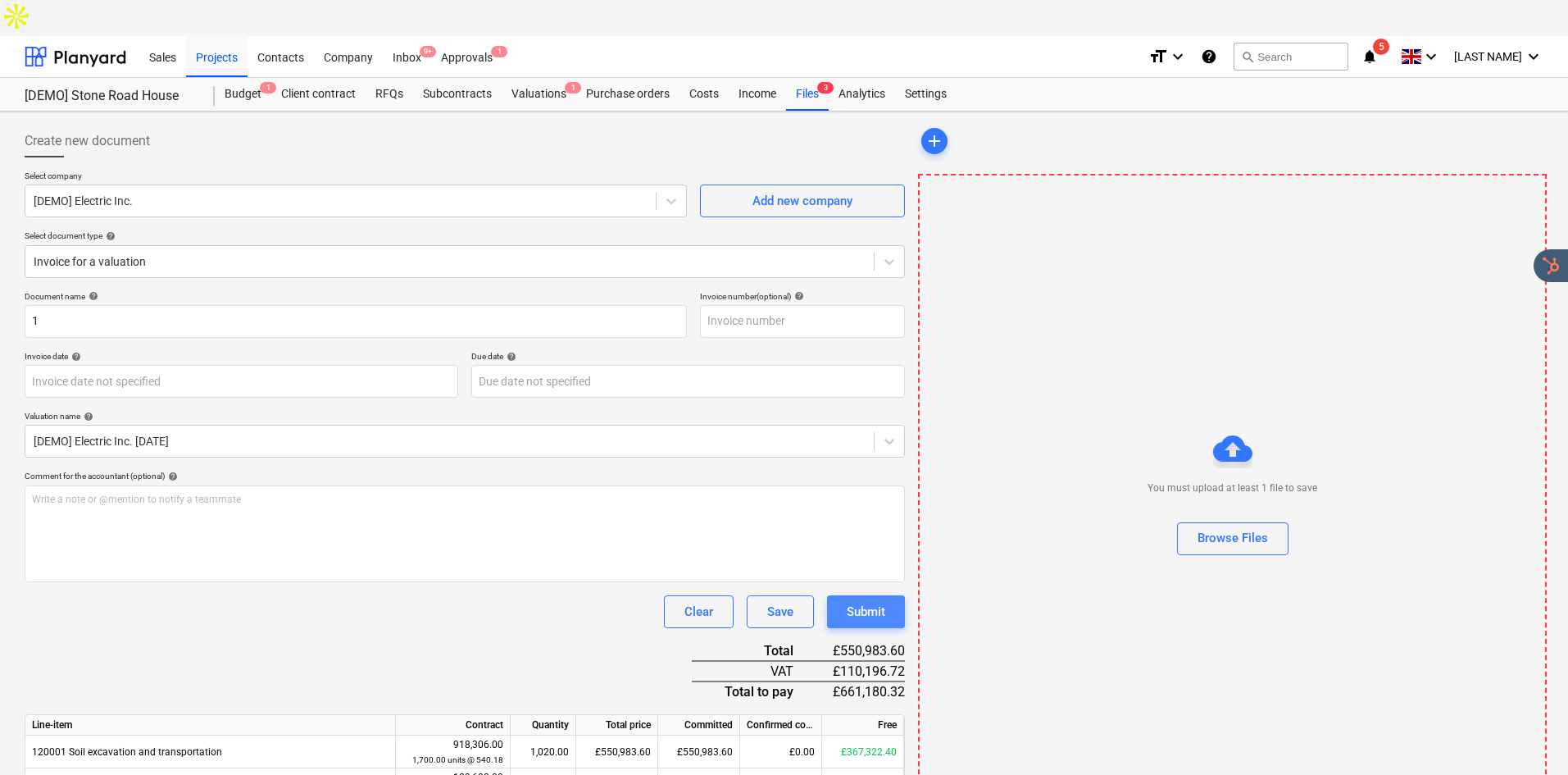 click on "Submit" at bounding box center (866, 612) 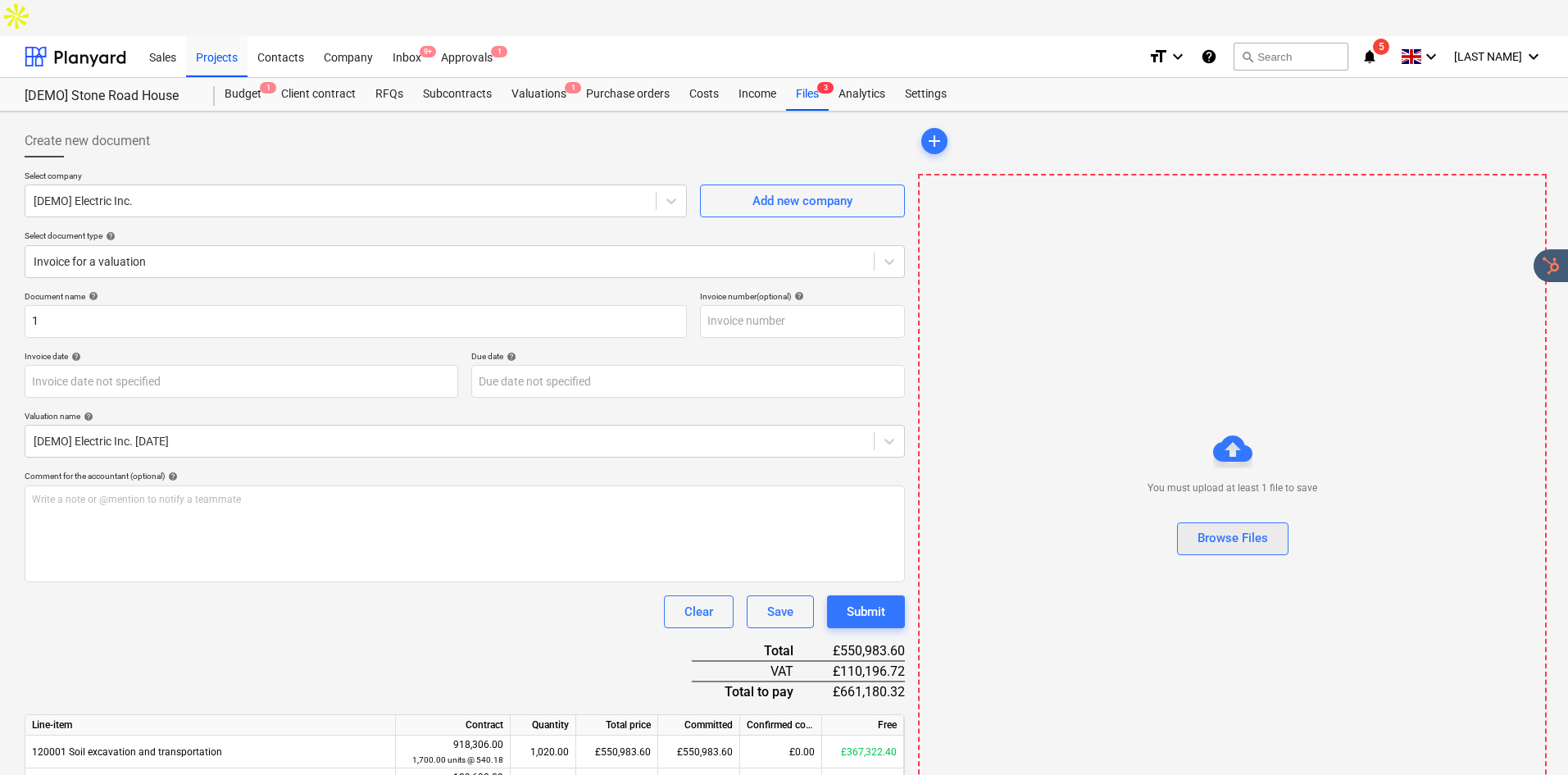 click on "Browse Files" at bounding box center [1233, 538] 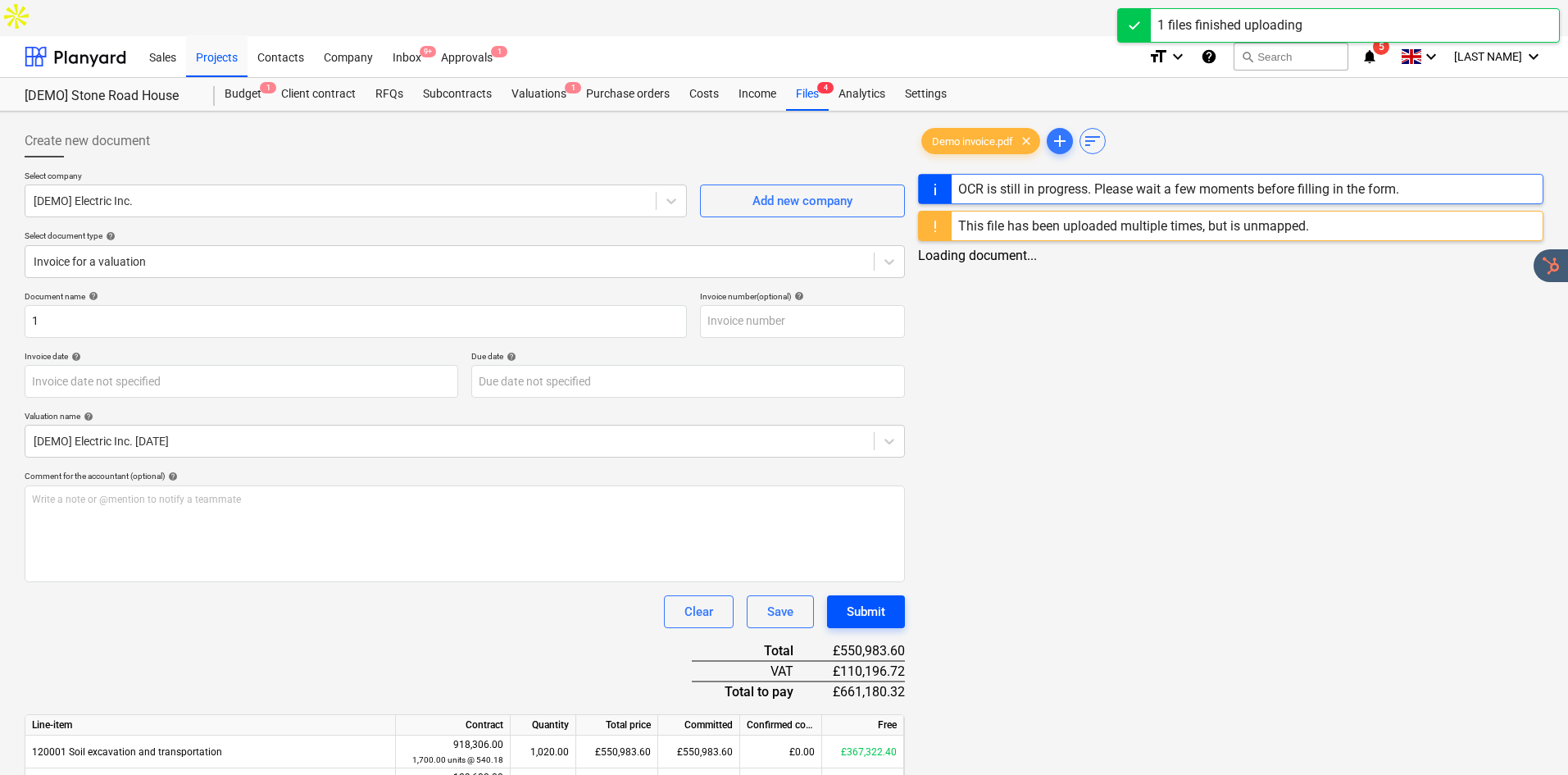 click on "Submit" at bounding box center (866, 612) 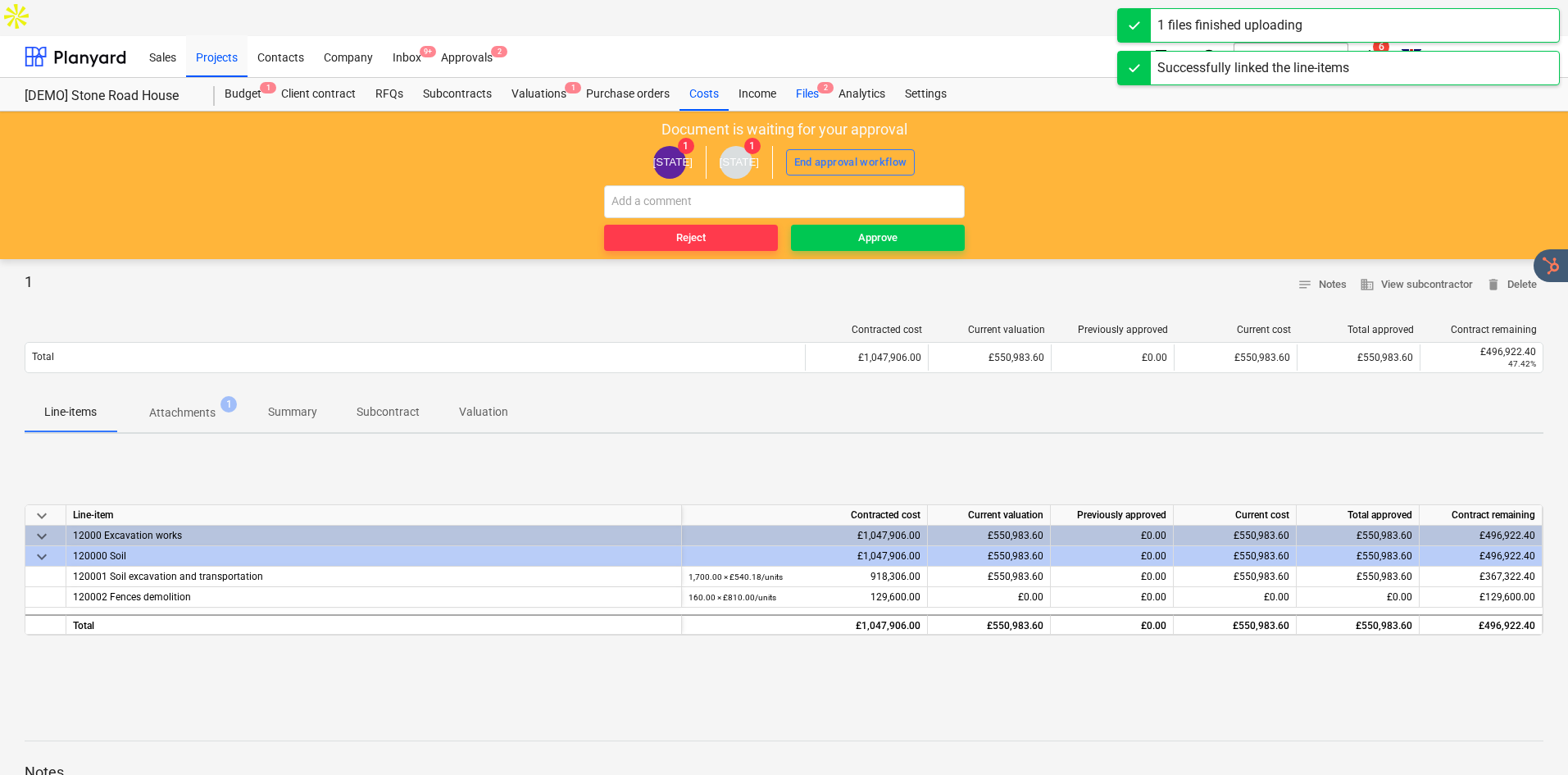 click on "Files 2" at bounding box center (807, 94) 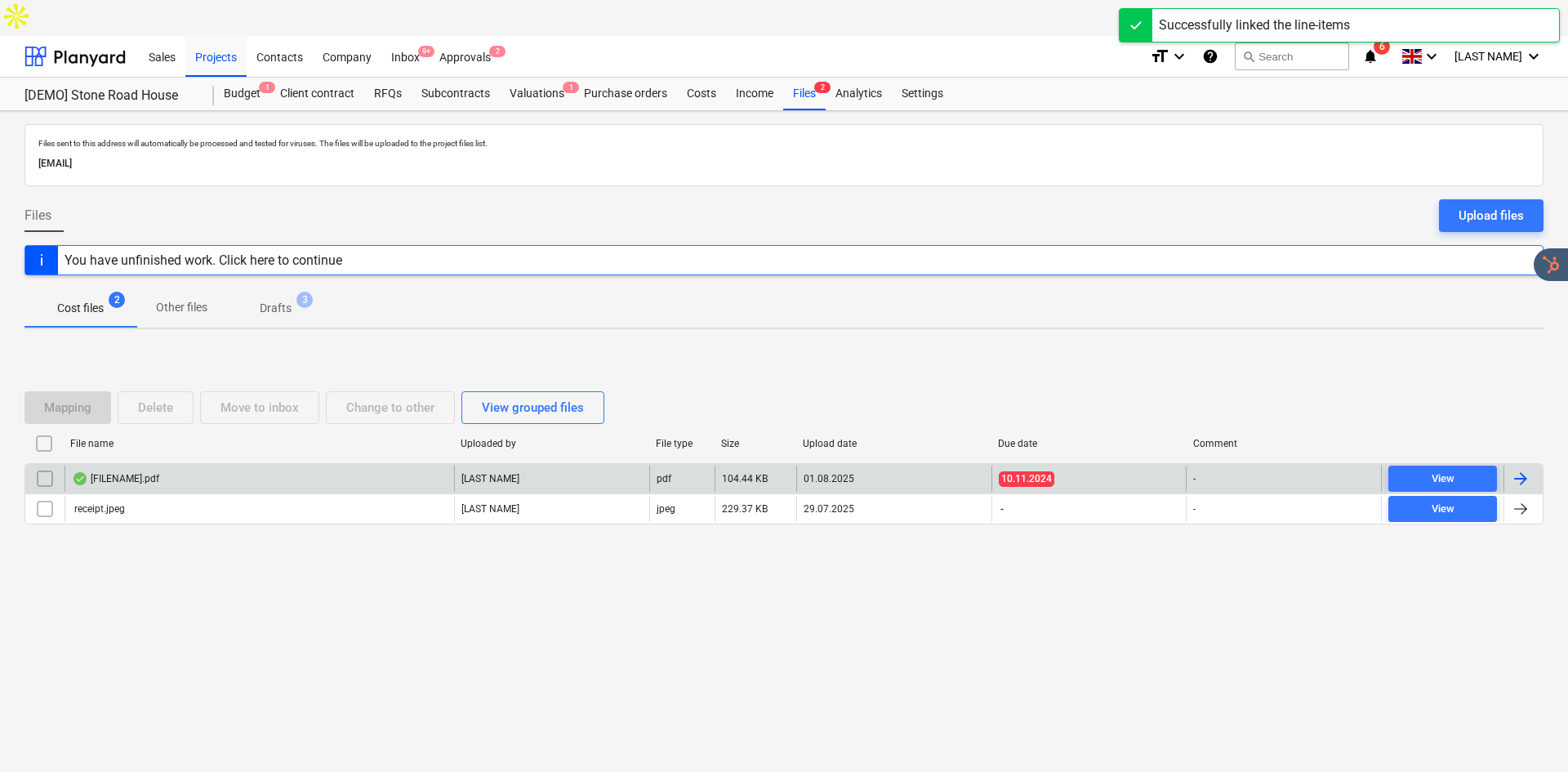 click on "[FILENAME].pdf" at bounding box center [259, 479] 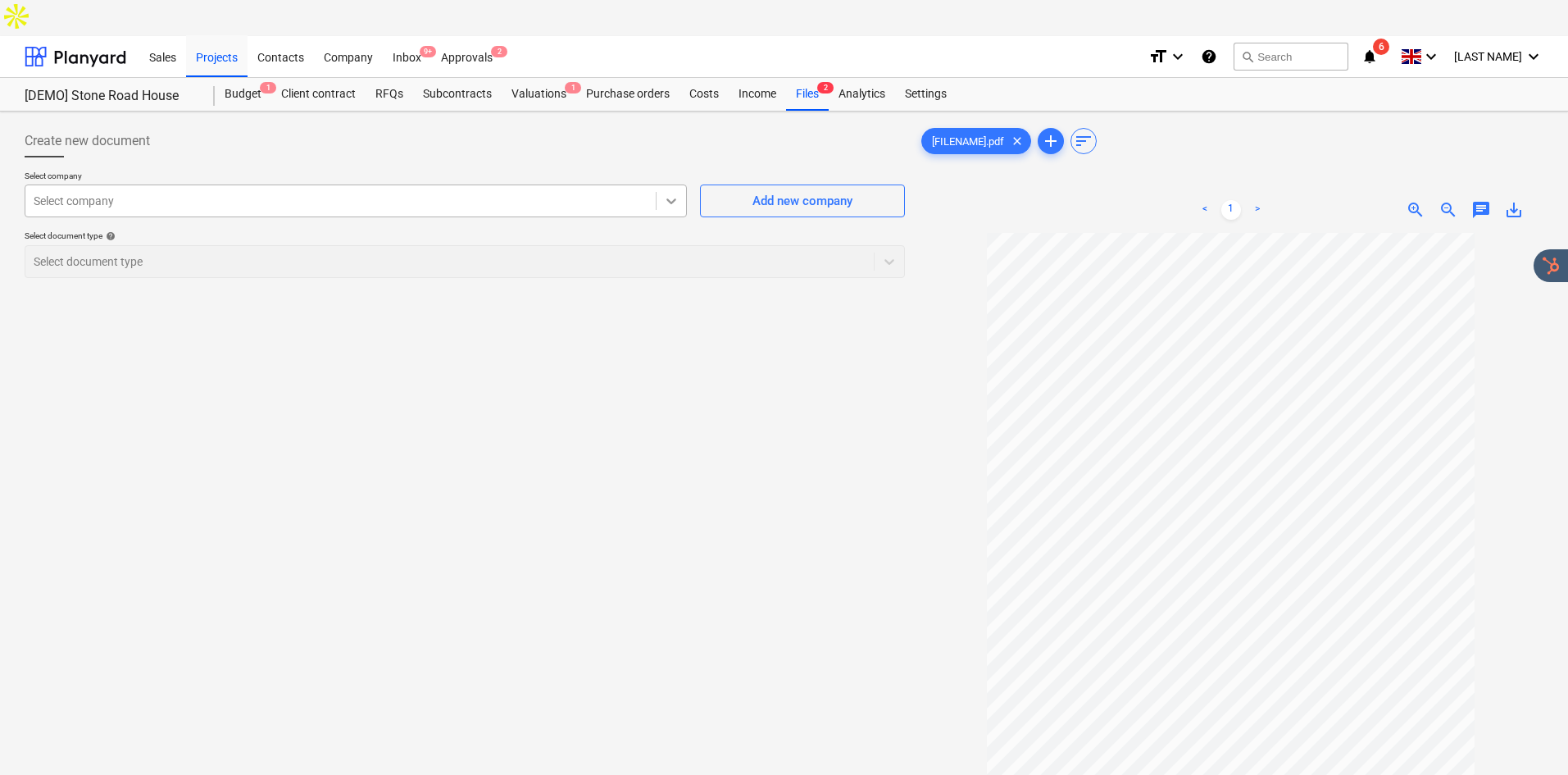 click 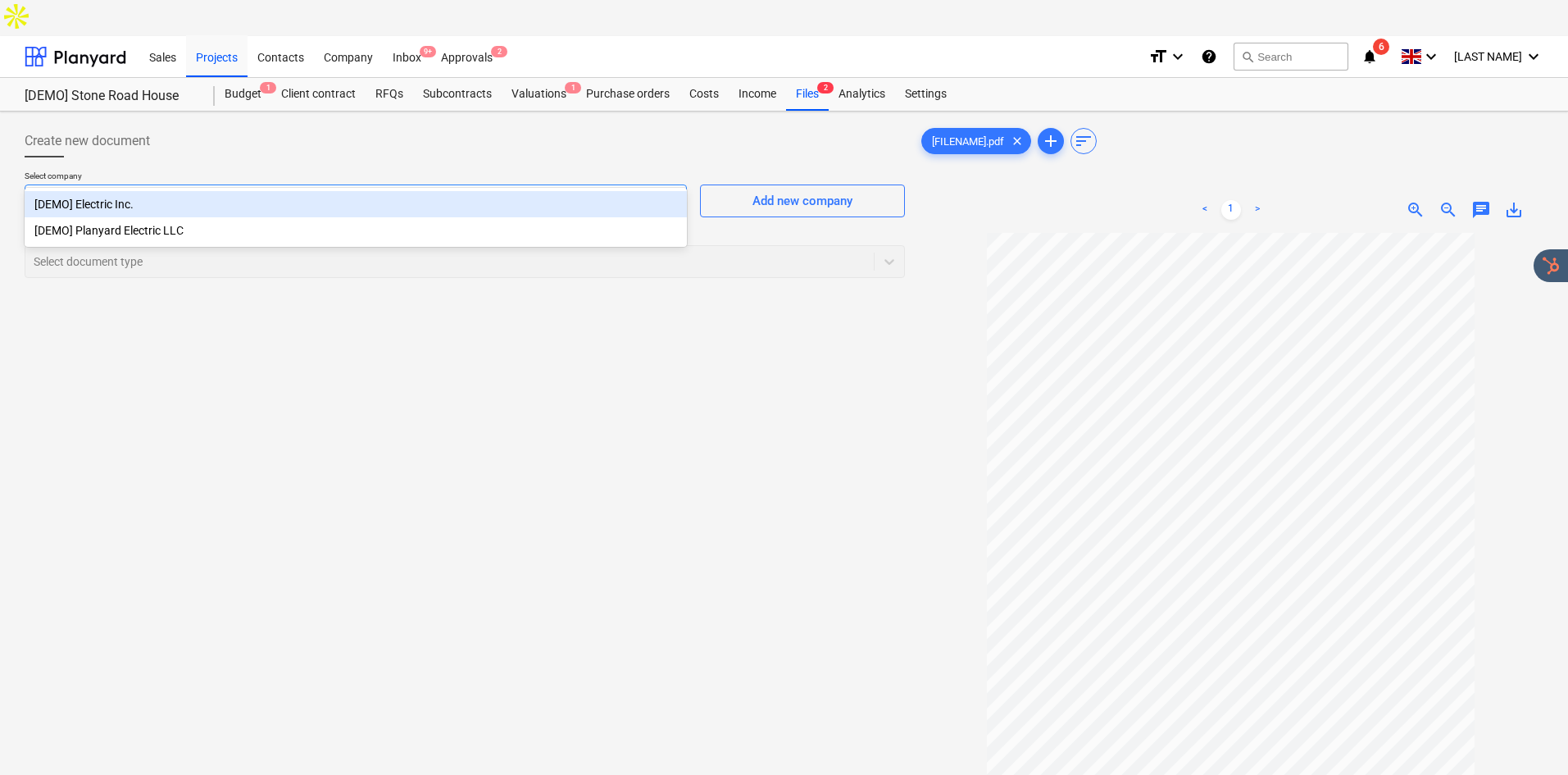 click on "[DEMO] Electric Inc." at bounding box center (356, 204) 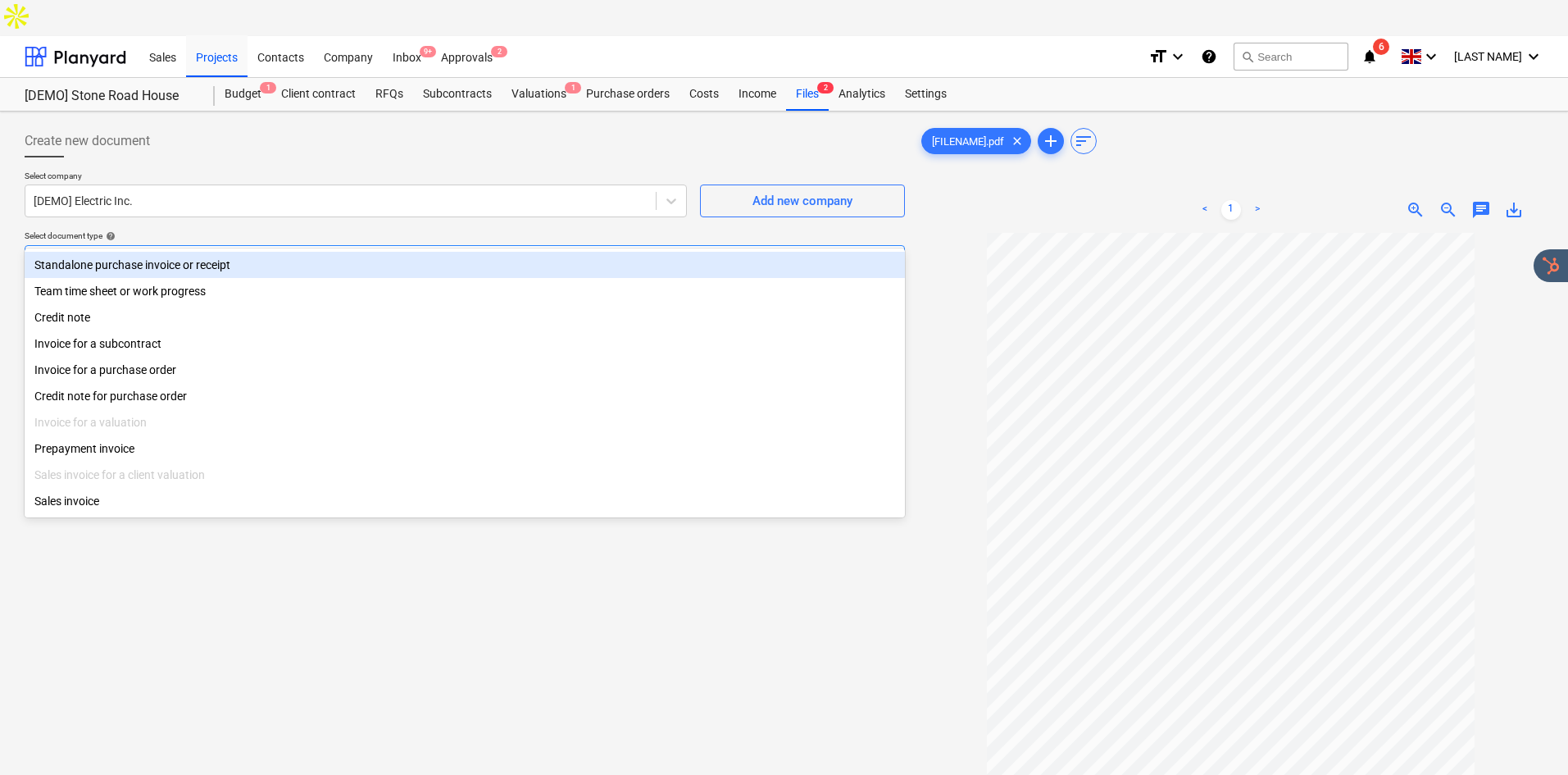 click at bounding box center [449, 262] 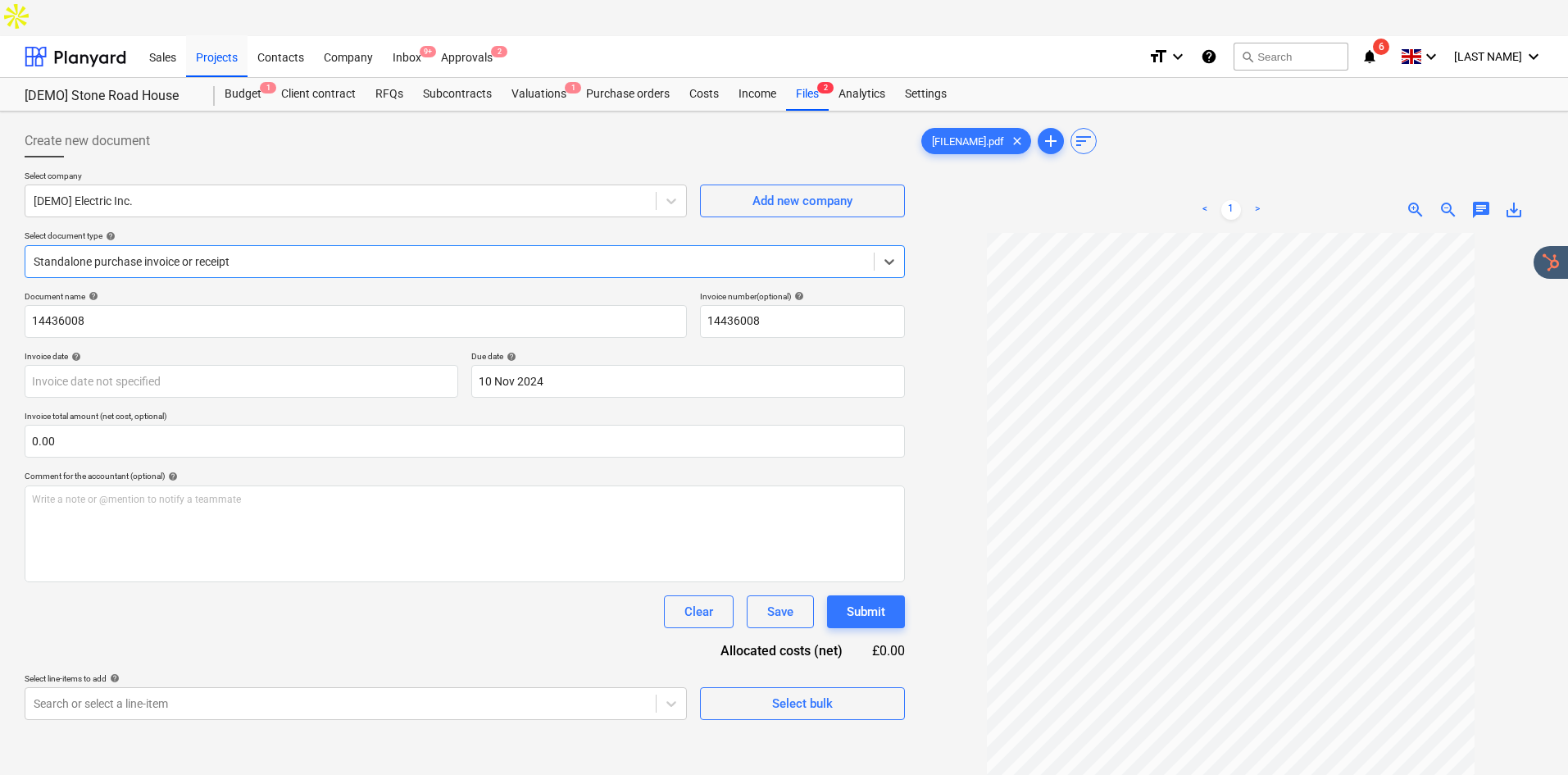 click on "Create new document Select company [DEMO] Electric Inc.   Add new company Select document type help option Standalone purchase invoice or receipt, selected.   Select is focused ,type to refine list, press Down to open the menu,  Standalone purchase invoice or receipt Document name help 14436008 Invoice number  (optional) help 14436008 Invoice date help Press the down arrow key to interact with the calendar and
select a date. Press the question mark key to get the keyboard shortcuts for changing dates. Due date help 10 Nov 2024 10.11.2024 Press the down arrow key to interact with the calendar and
select a date. Press the question mark key to get the keyboard shortcuts for changing dates. Invoice total amount (net cost, optional) 0.00 Comment for the accountant (optional) help Write a note or @mention to notify a teammate ﻿ Clear Save Submit Allocated costs (net) £0.00 Select line-items to add help Search or select a line-item Select bulk" at bounding box center [465, 543] 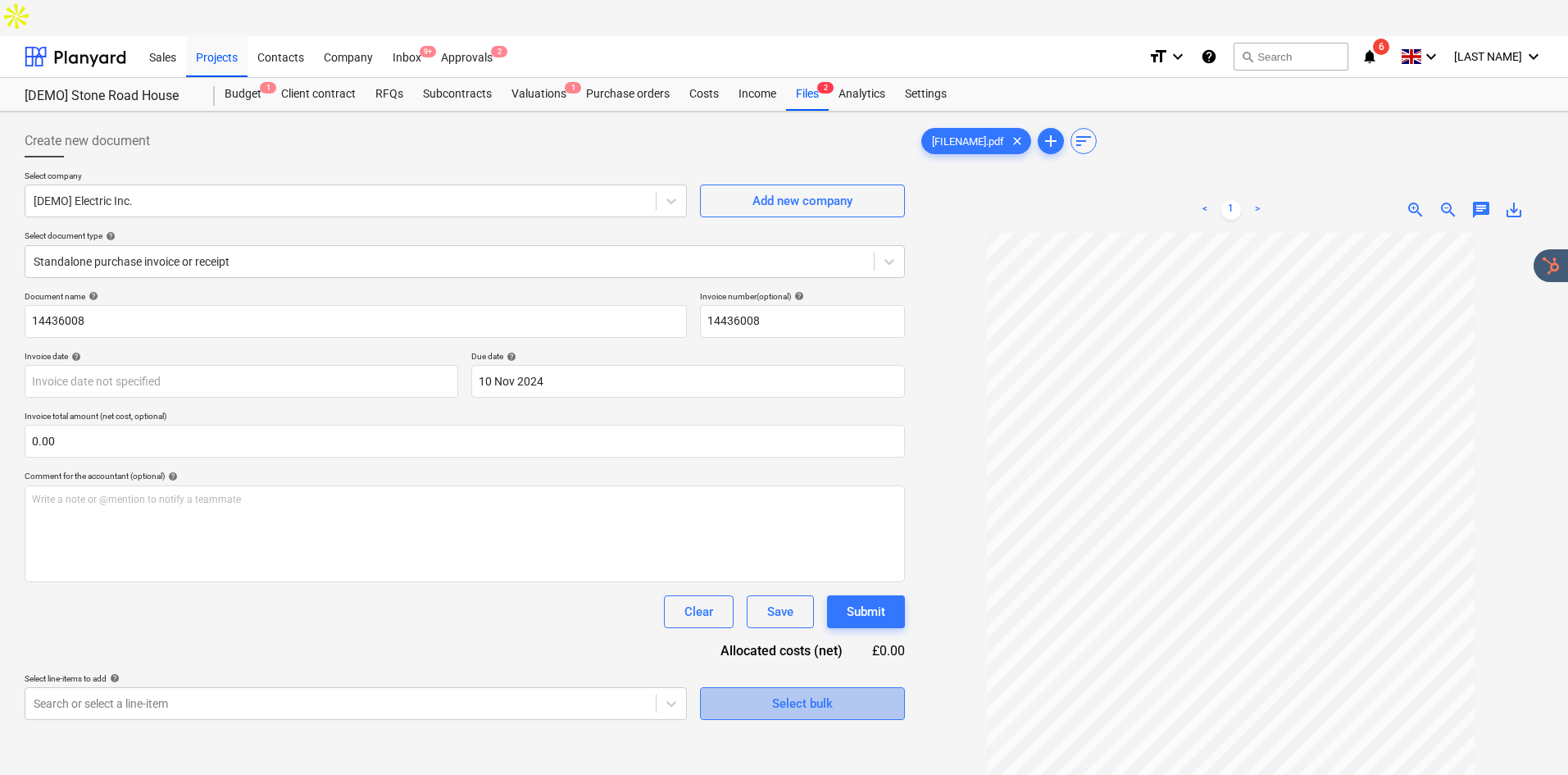 click on "Select bulk" at bounding box center (802, 704) 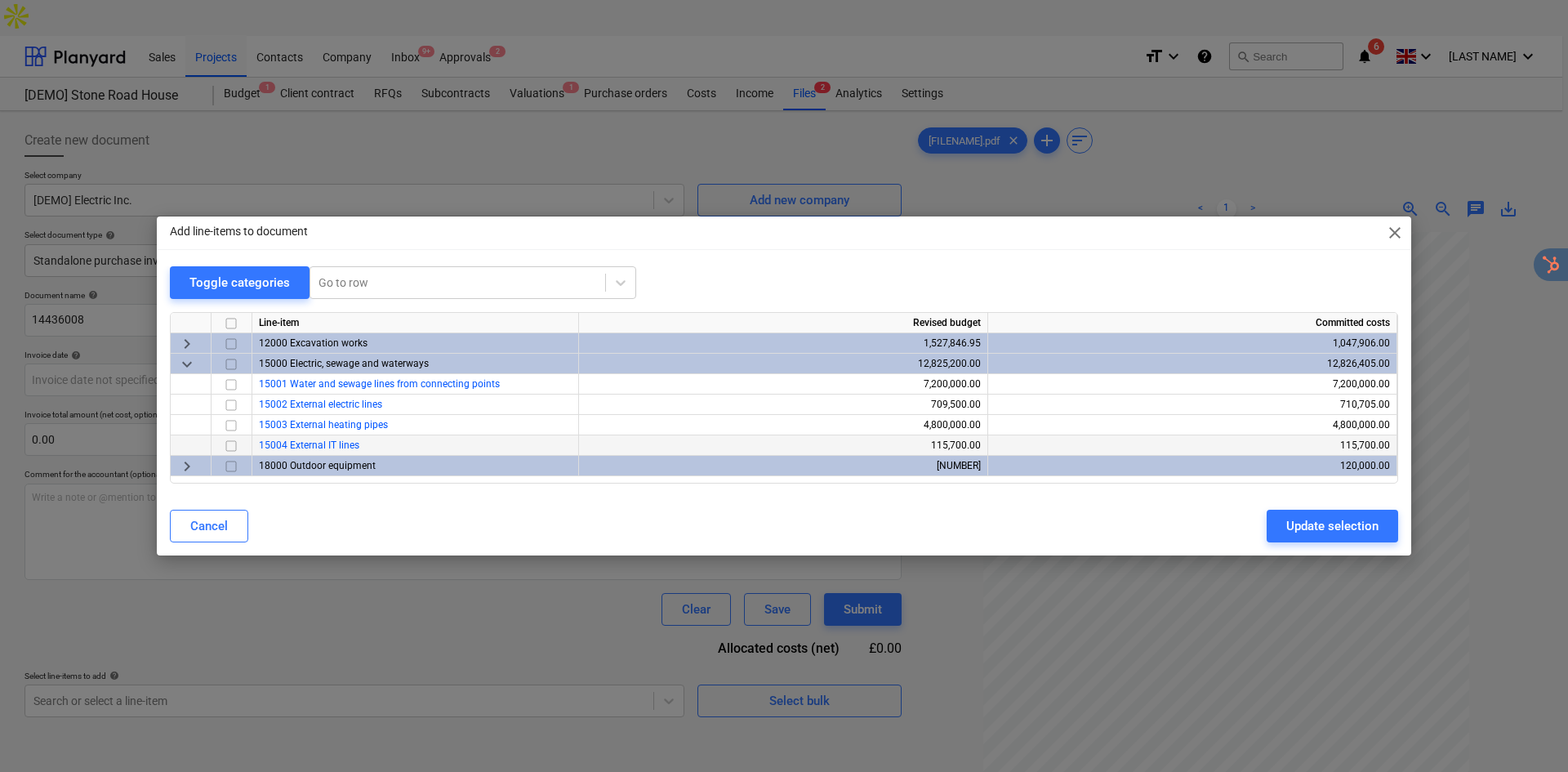click at bounding box center [231, 446] 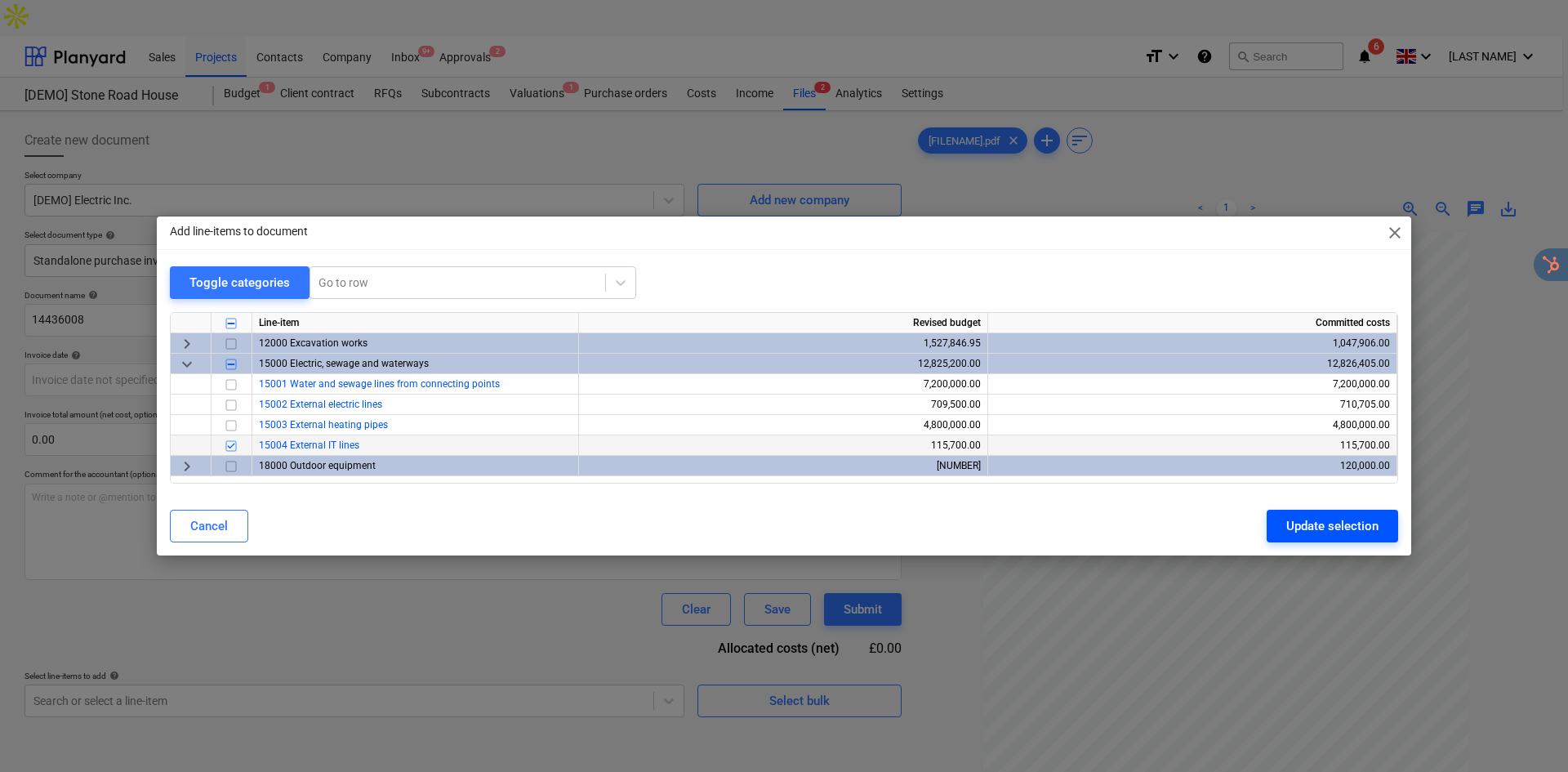 click on "Update selection" at bounding box center [1332, 526] 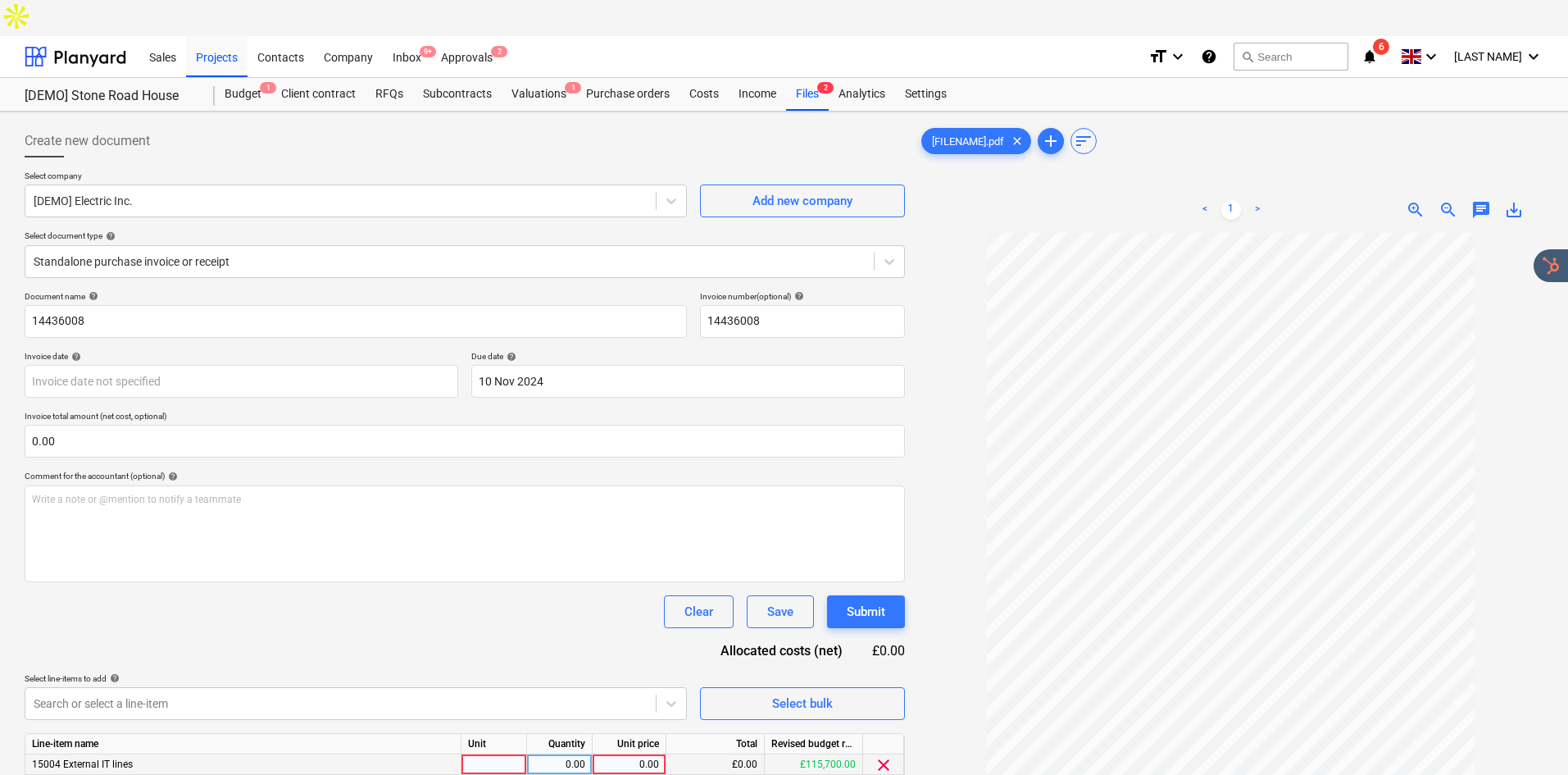 click on "0.00" at bounding box center [629, 764] 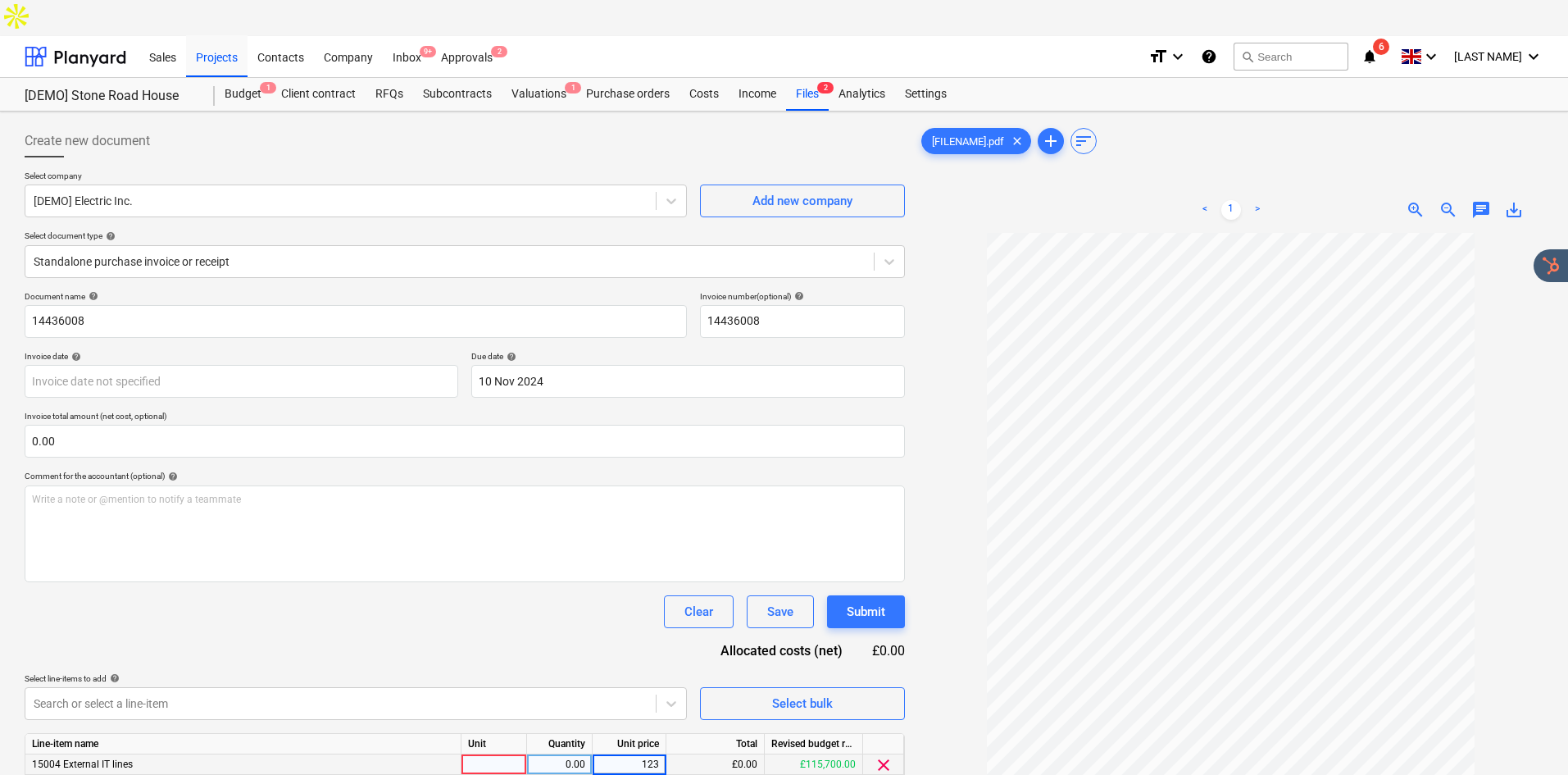 type on "1234" 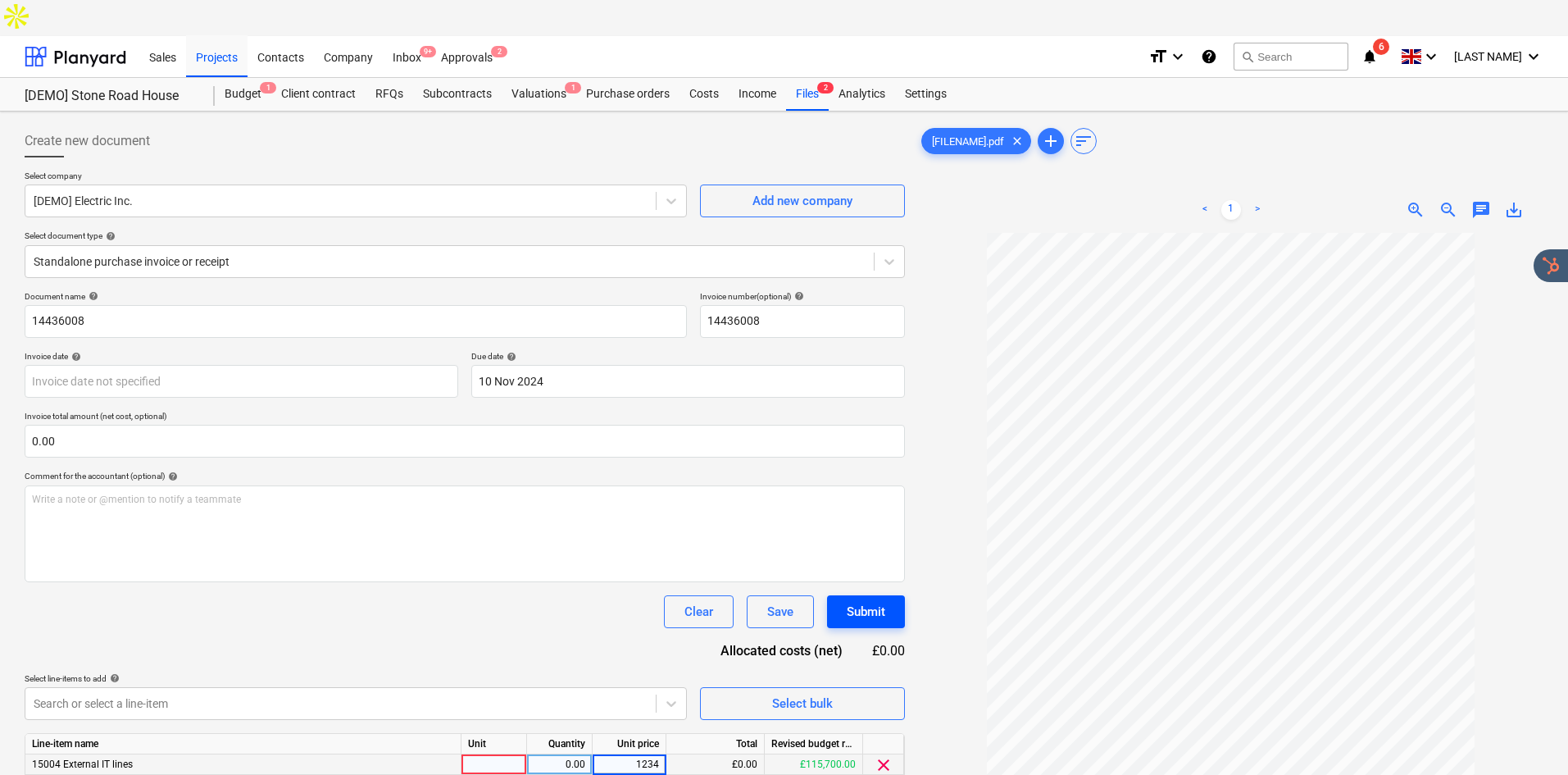click on "Submit" at bounding box center [866, 612] 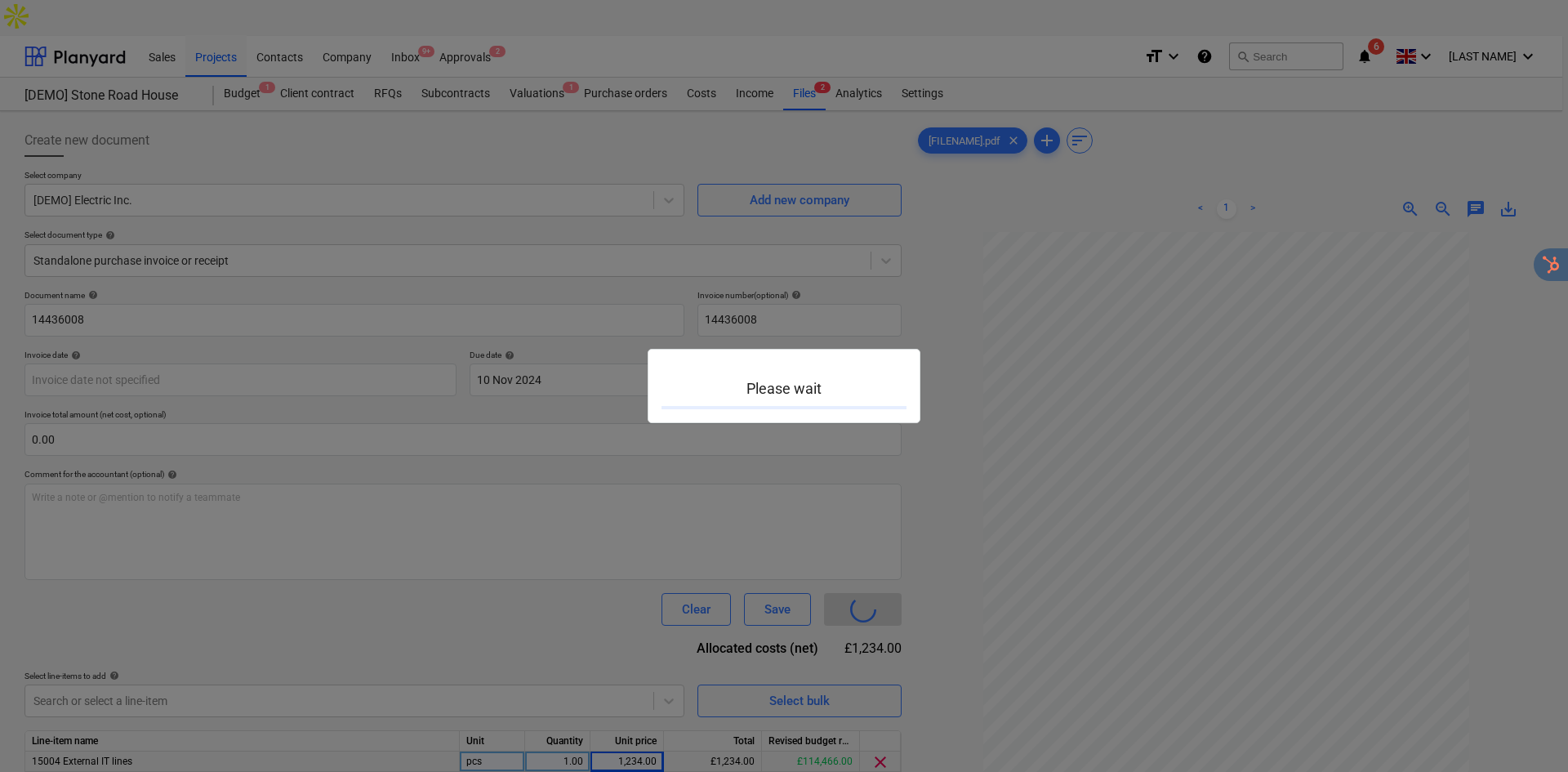 click at bounding box center [784, 386] 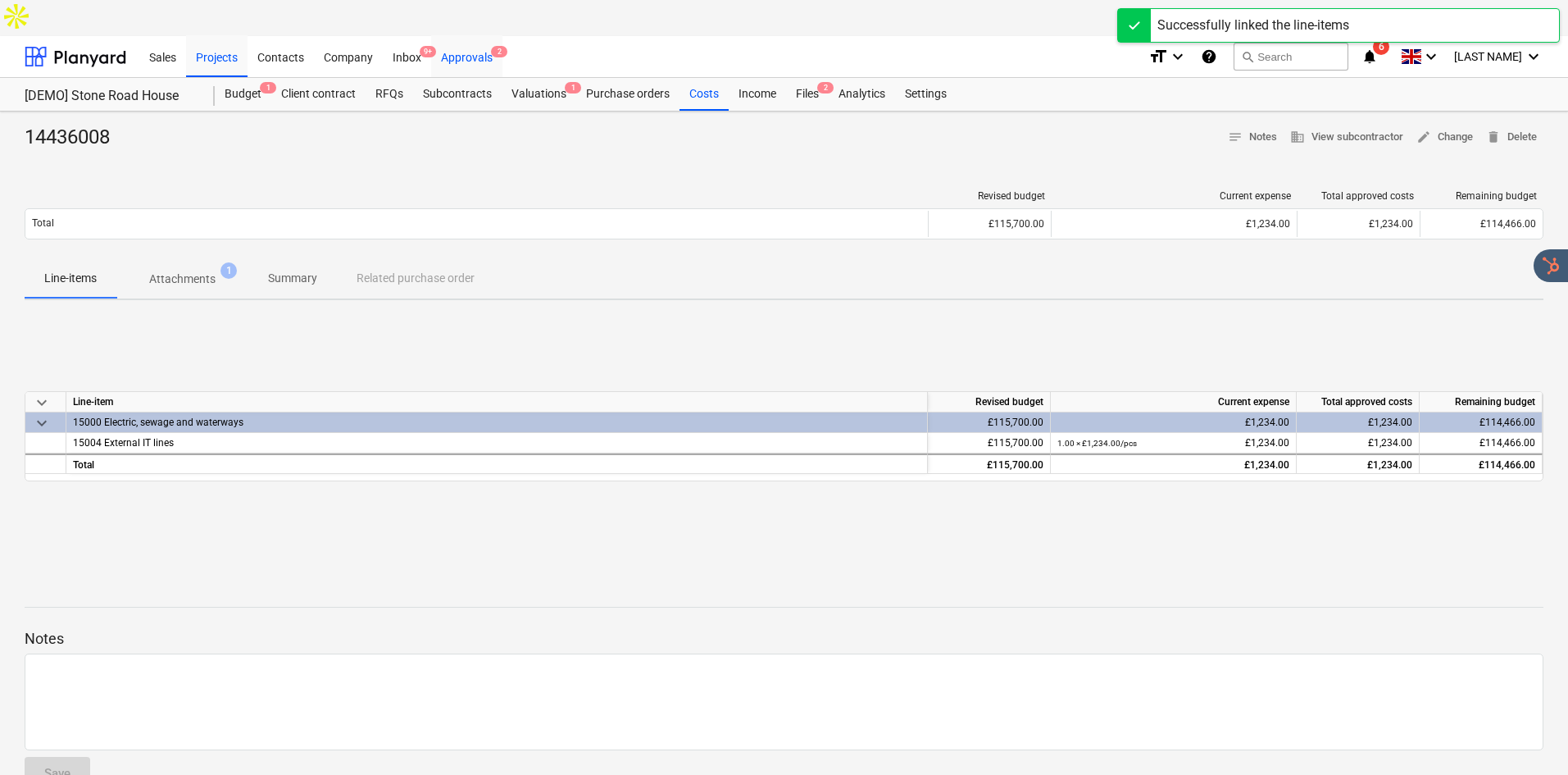 click on "Approvals 2" at bounding box center (466, 56) 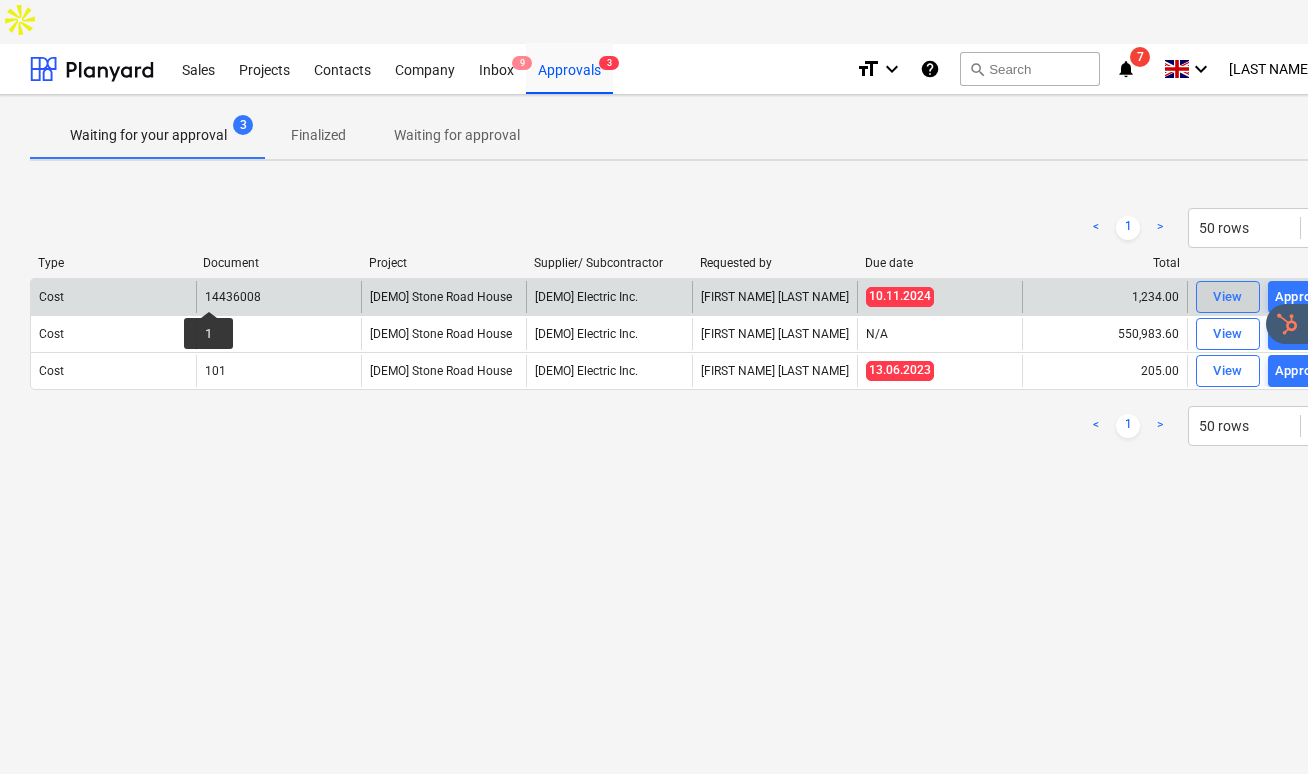drag, startPoint x: 209, startPoint y: 293, endPoint x: 1231, endPoint y: 253, distance: 1022.7825 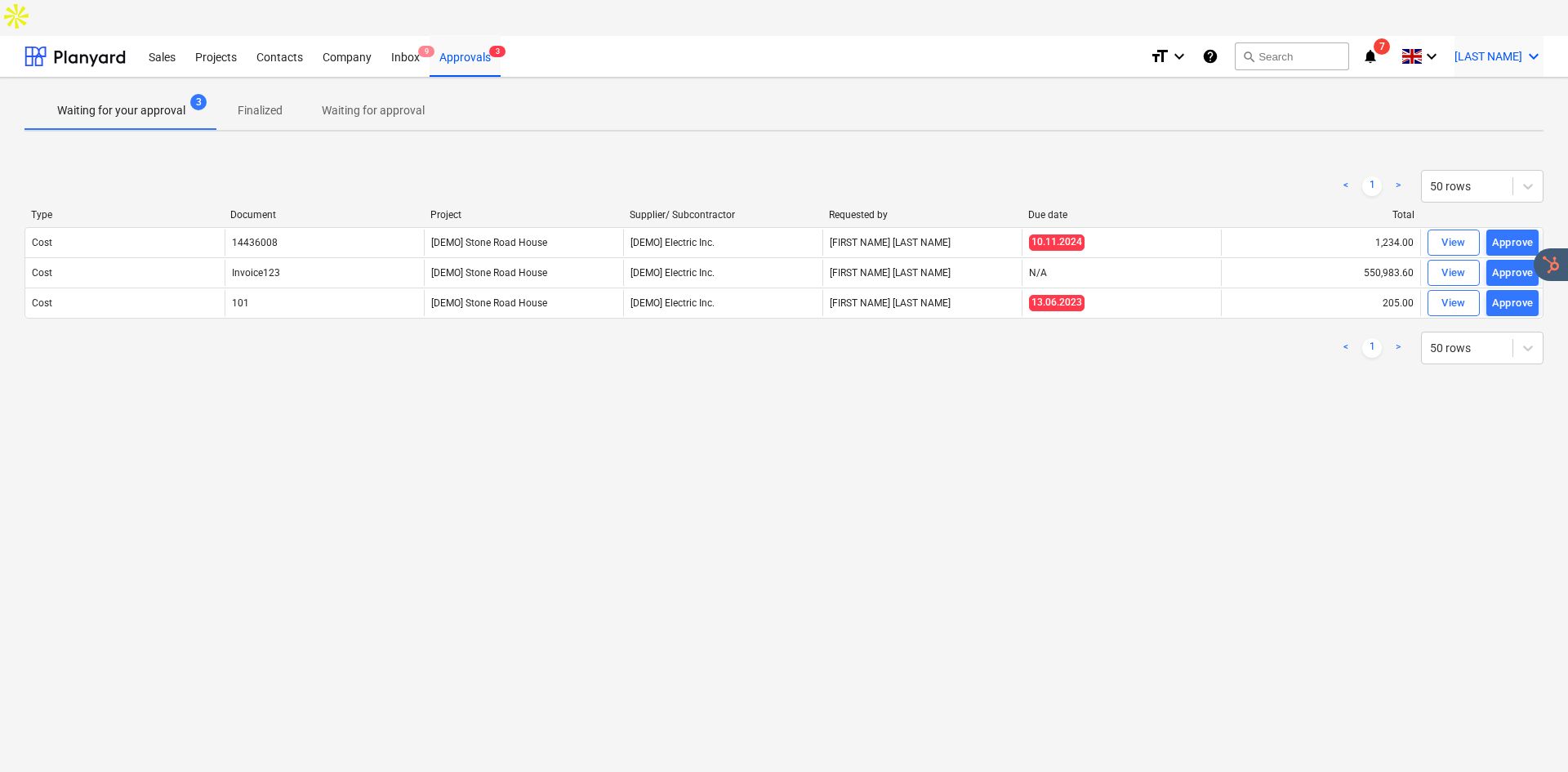 click on "[LAST NAME]" at bounding box center (1488, 56) 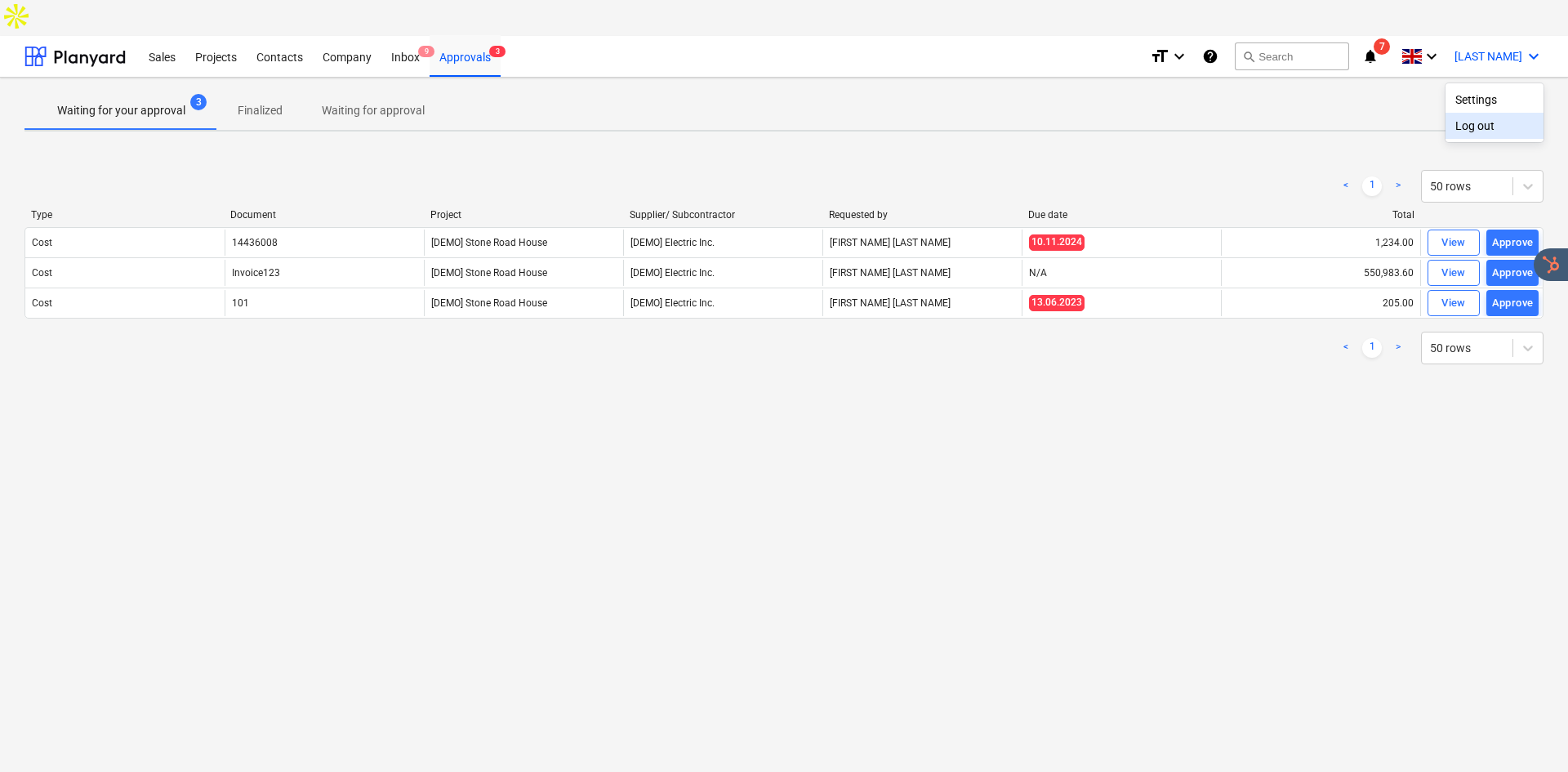 click on "Log out" at bounding box center [1494, 126] 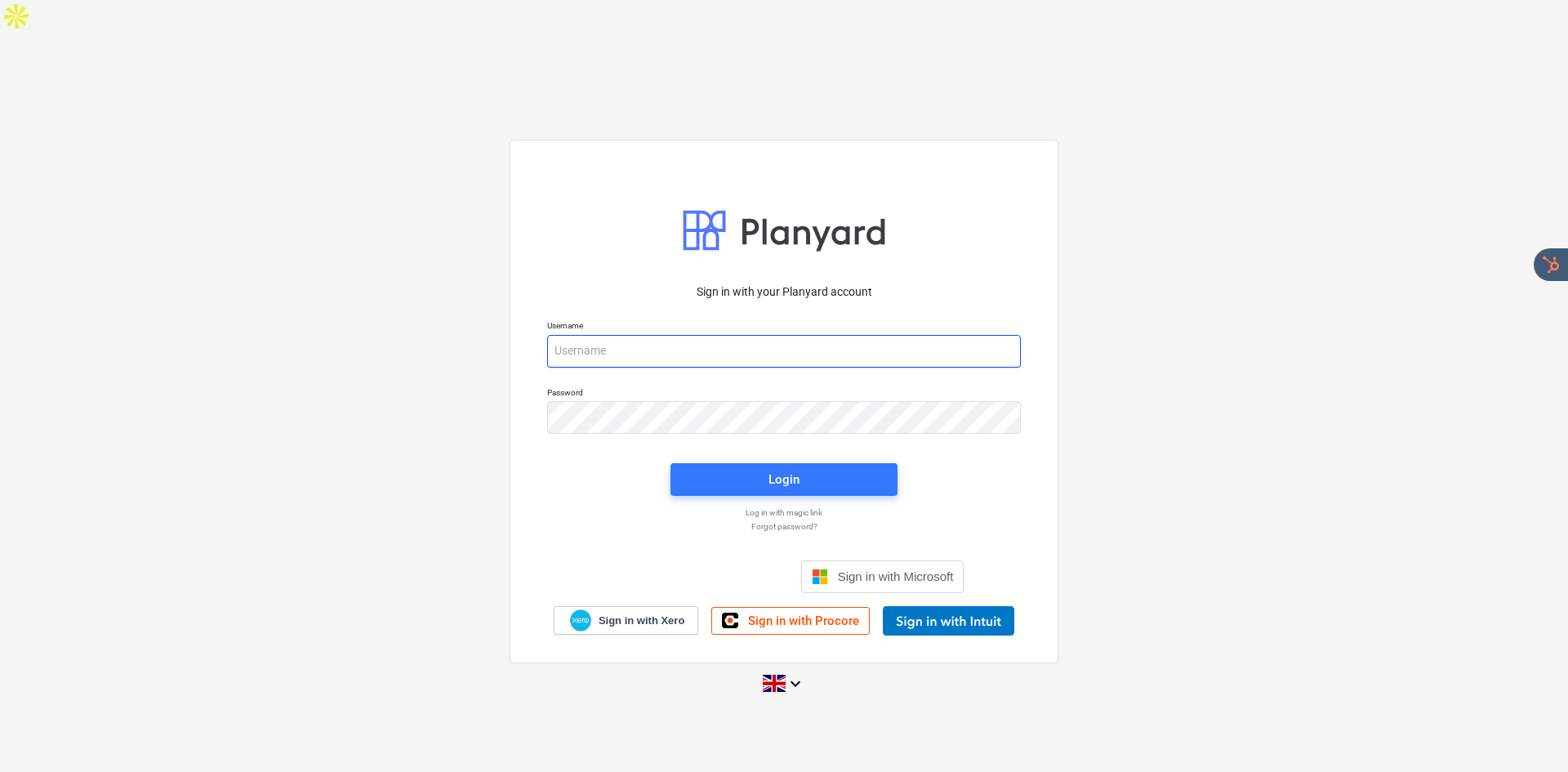 click at bounding box center (784, 351) 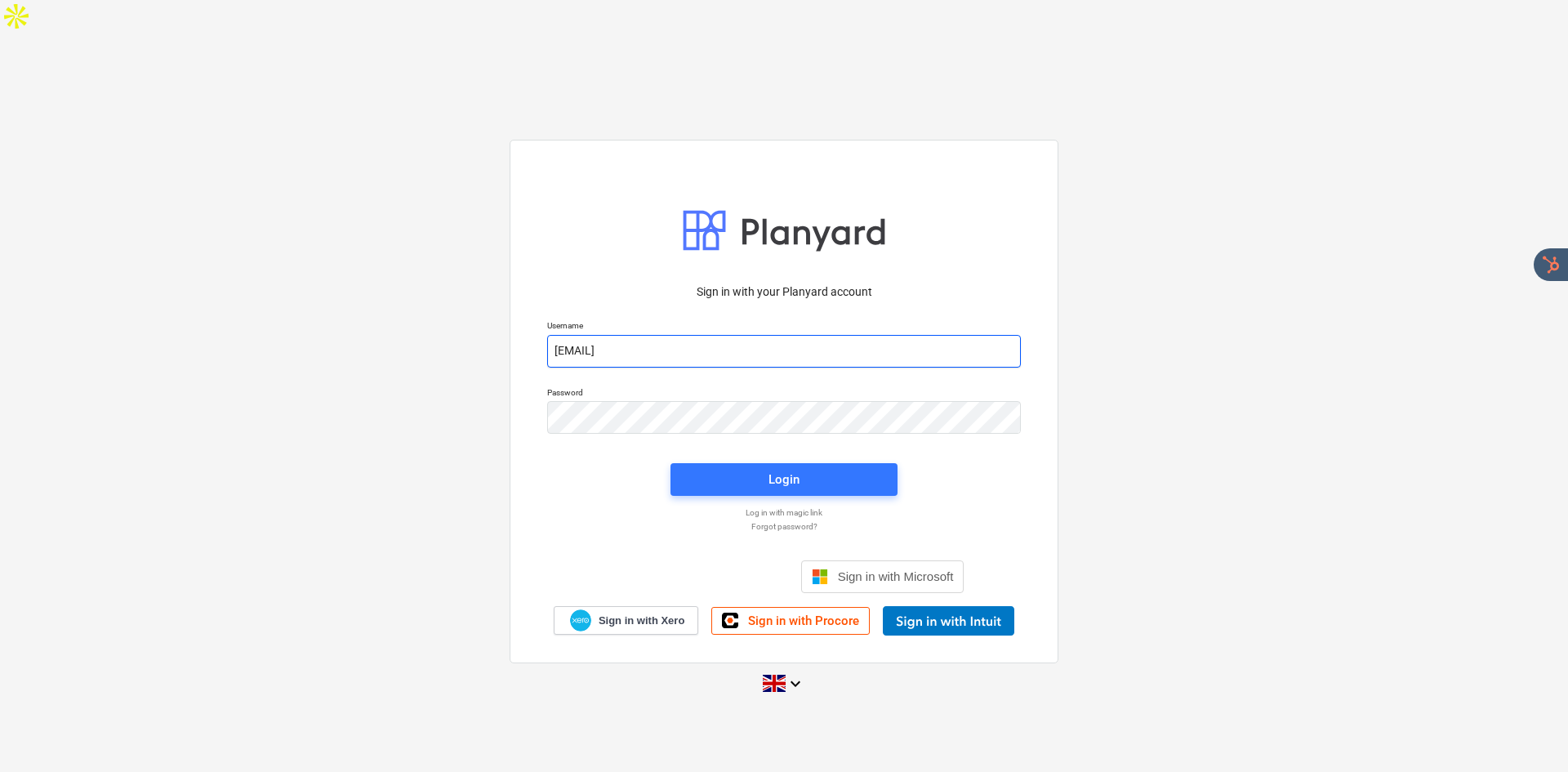 type on "[EMAIL]" 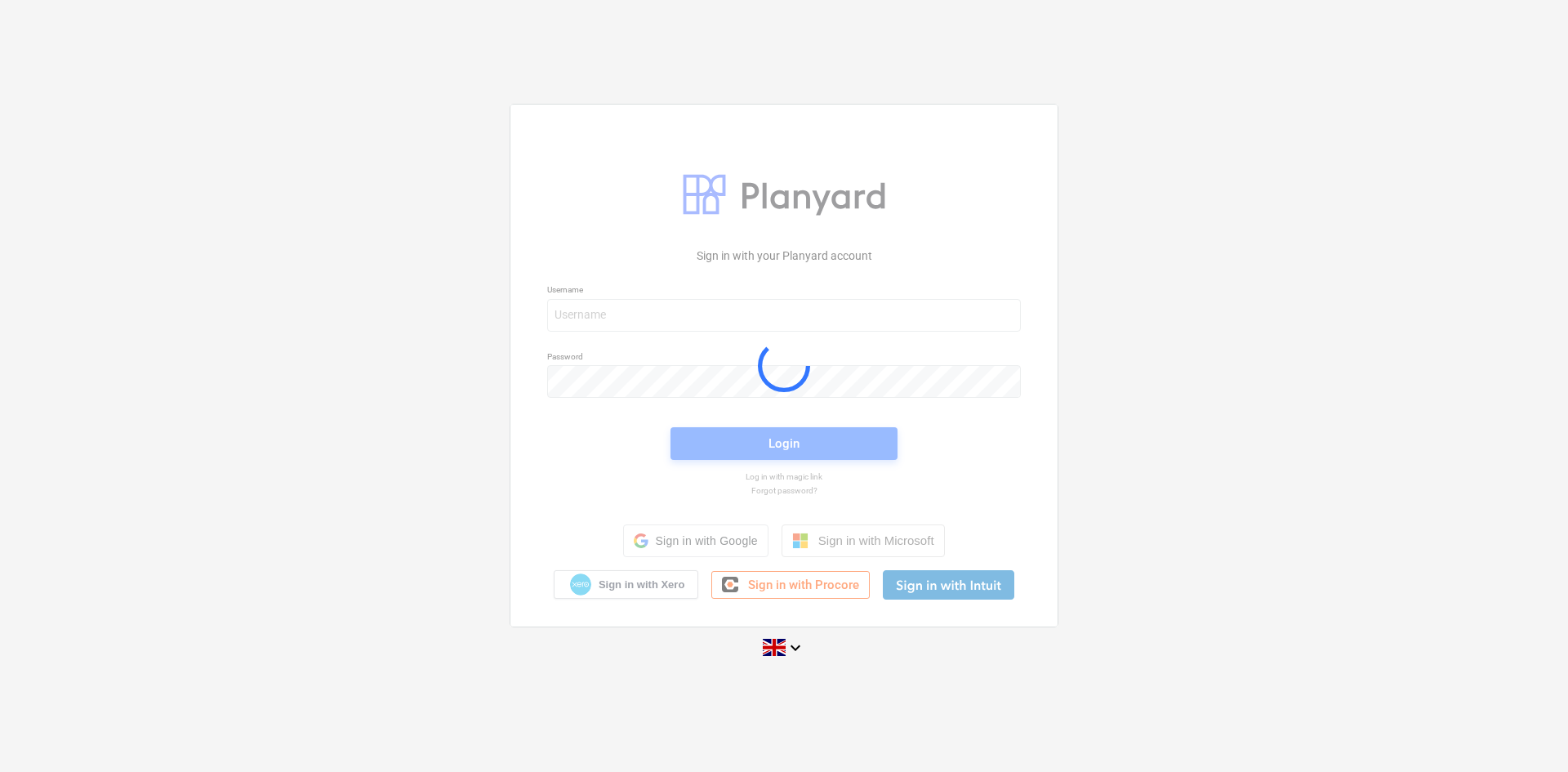 scroll, scrollTop: 0, scrollLeft: 0, axis: both 